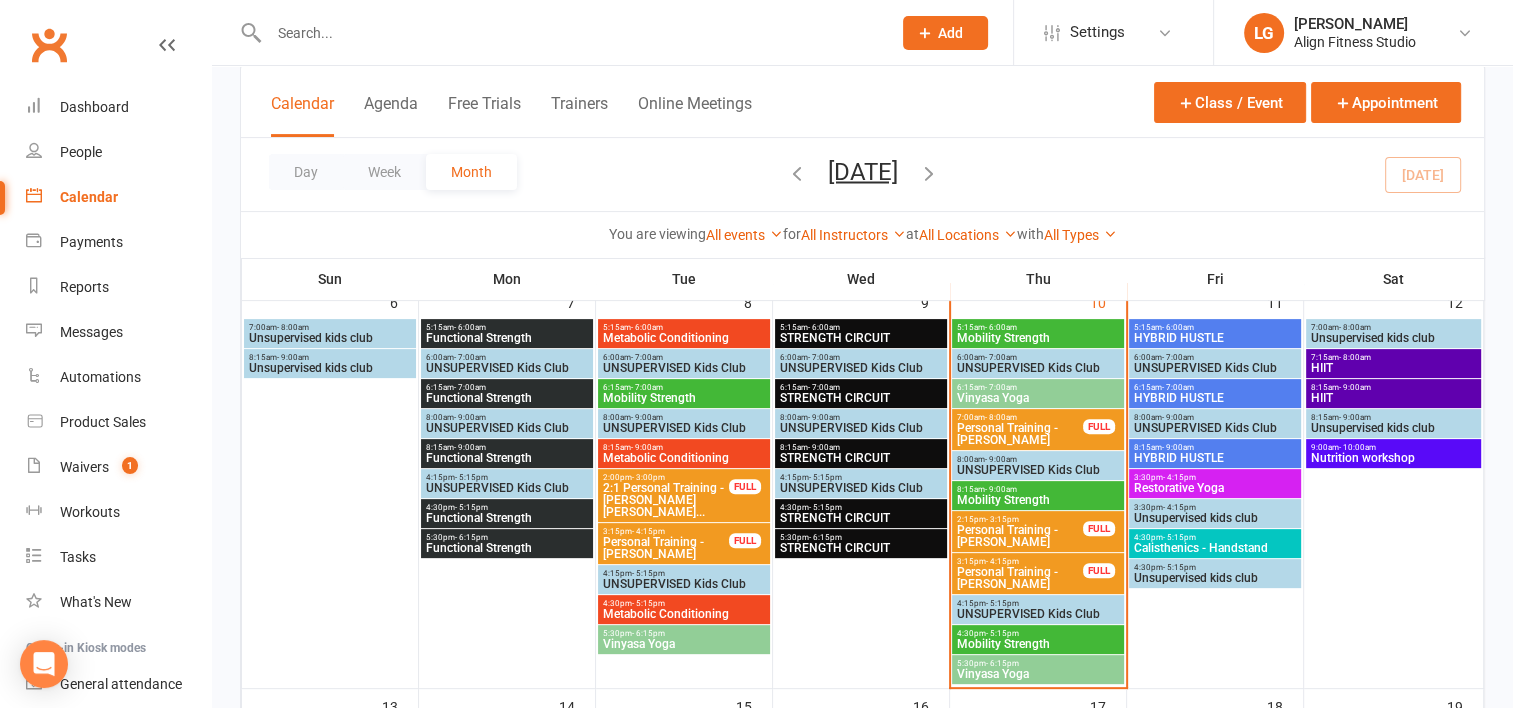 scroll, scrollTop: 532, scrollLeft: 0, axis: vertical 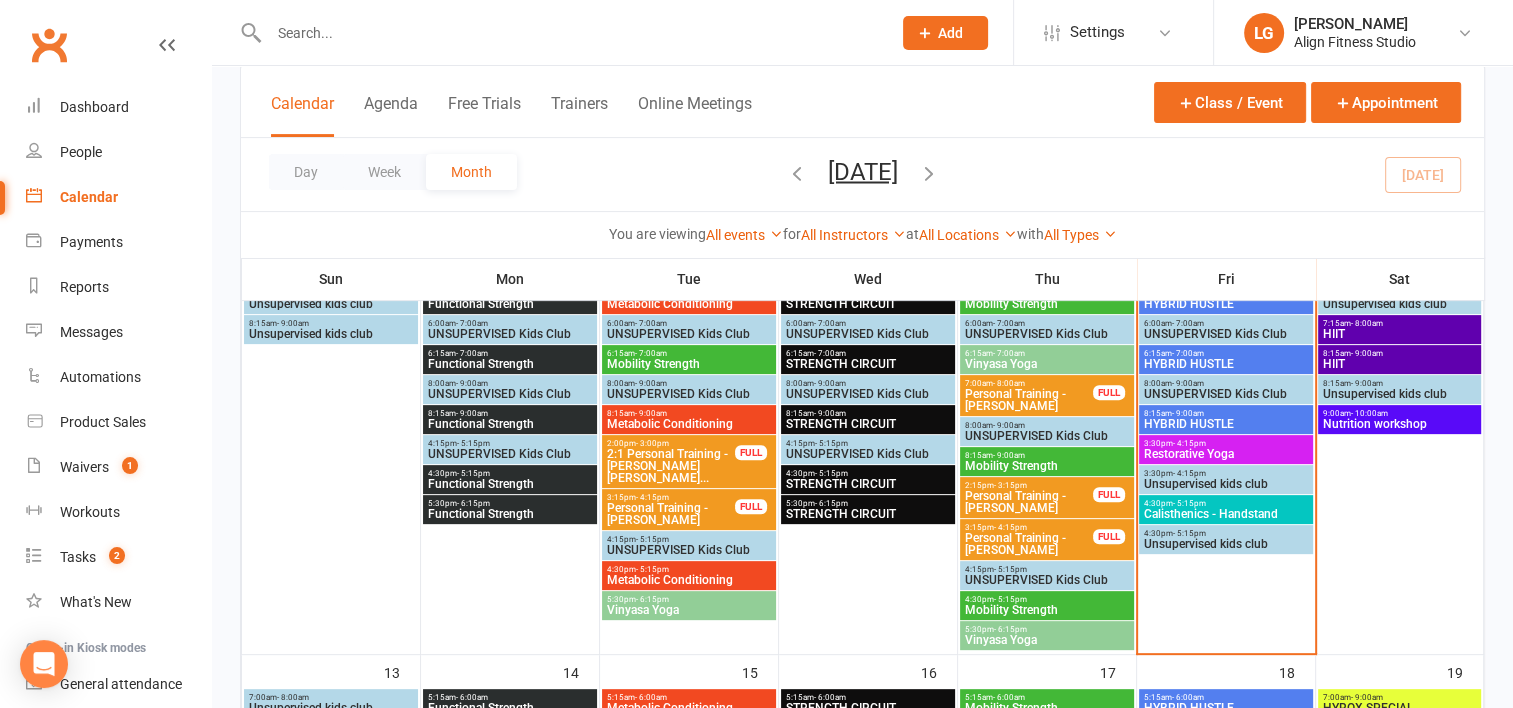 drag, startPoint x: 866, startPoint y: 340, endPoint x: 1207, endPoint y: 432, distance: 353.1926 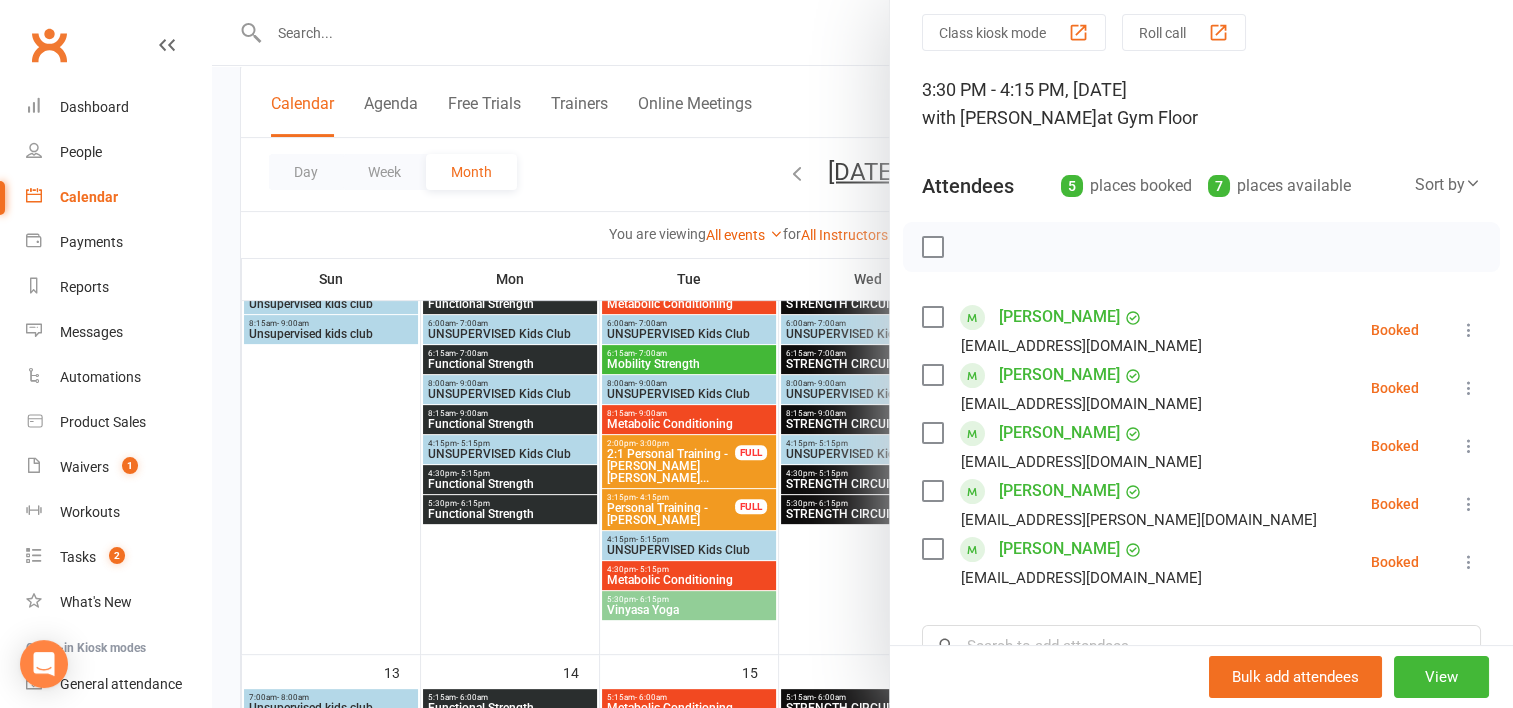 scroll, scrollTop: 72, scrollLeft: 0, axis: vertical 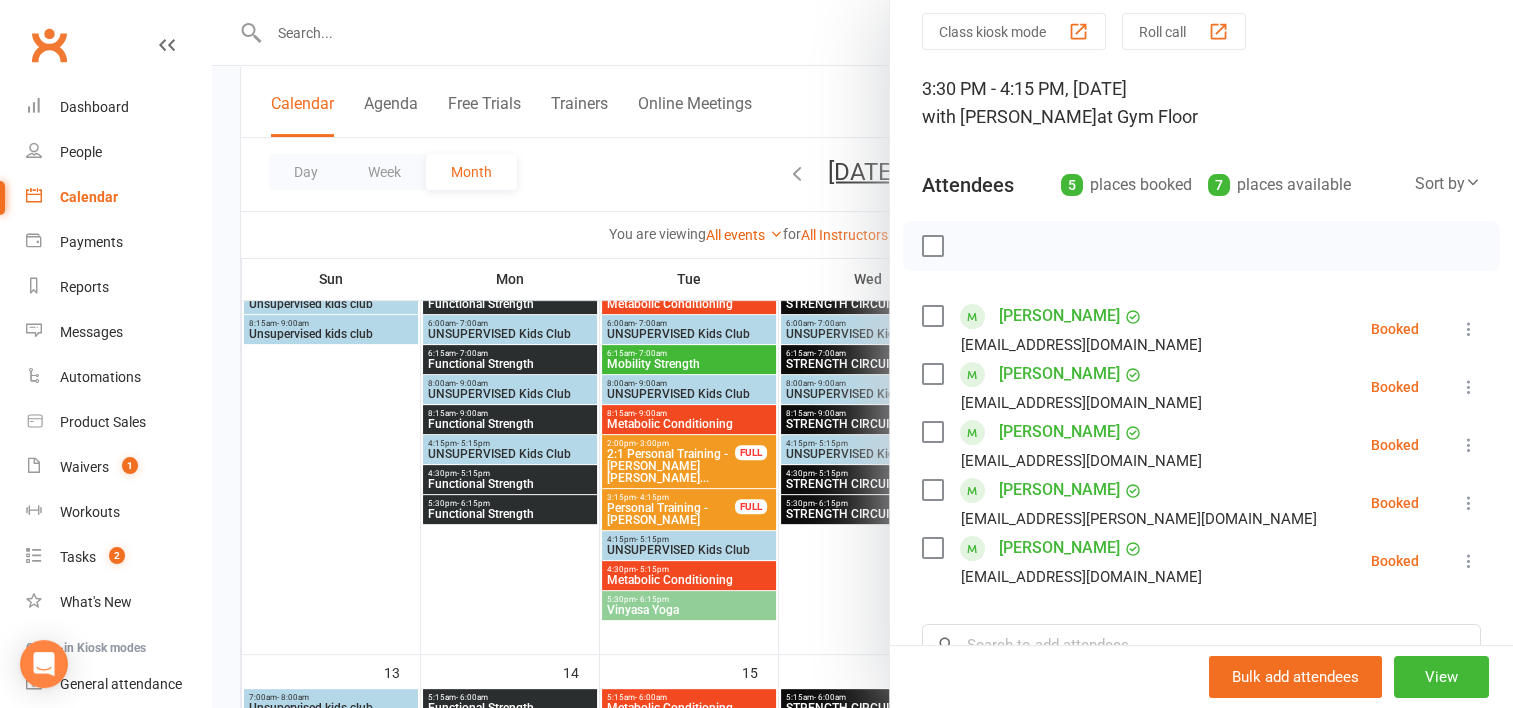 click at bounding box center (862, 354) 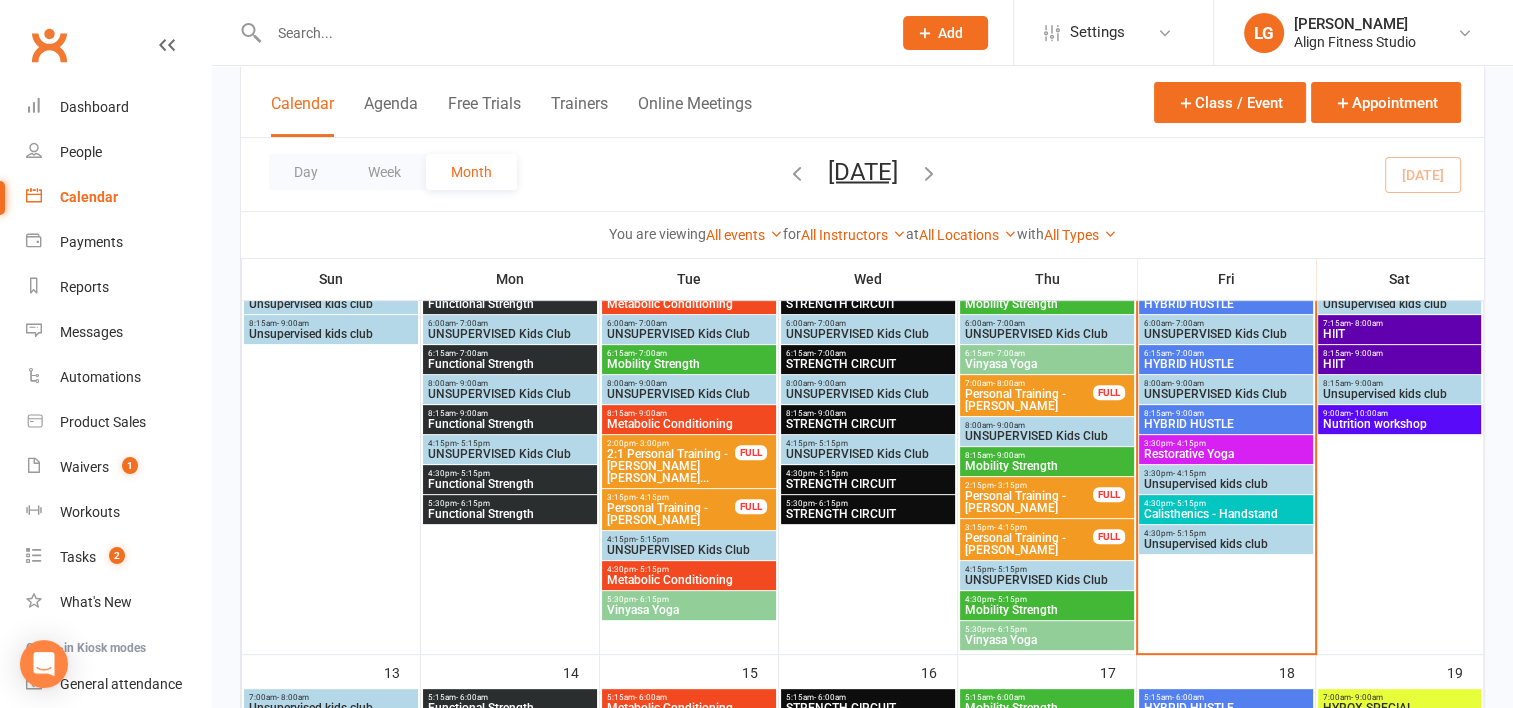 click on "Calisthenics - Handstand" at bounding box center (1226, 514) 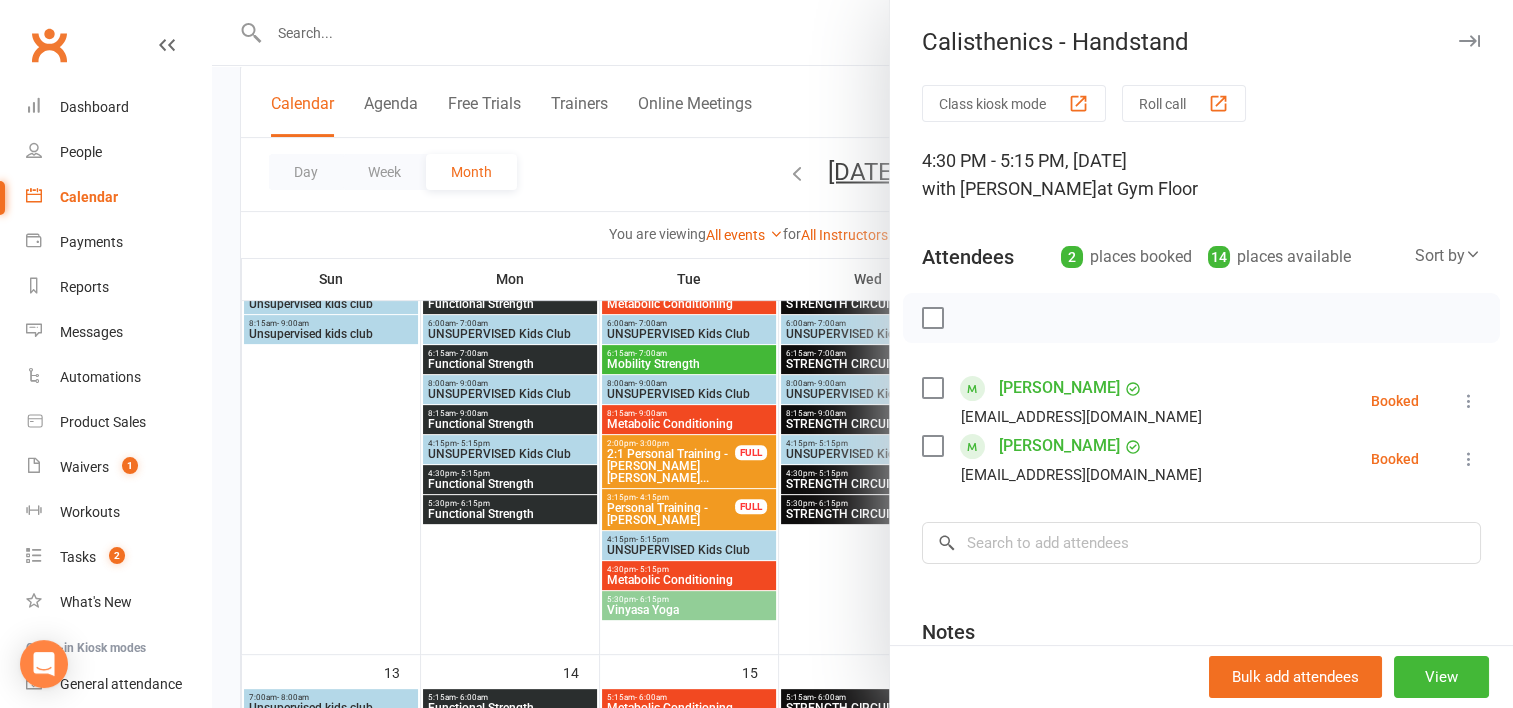click at bounding box center [862, 354] 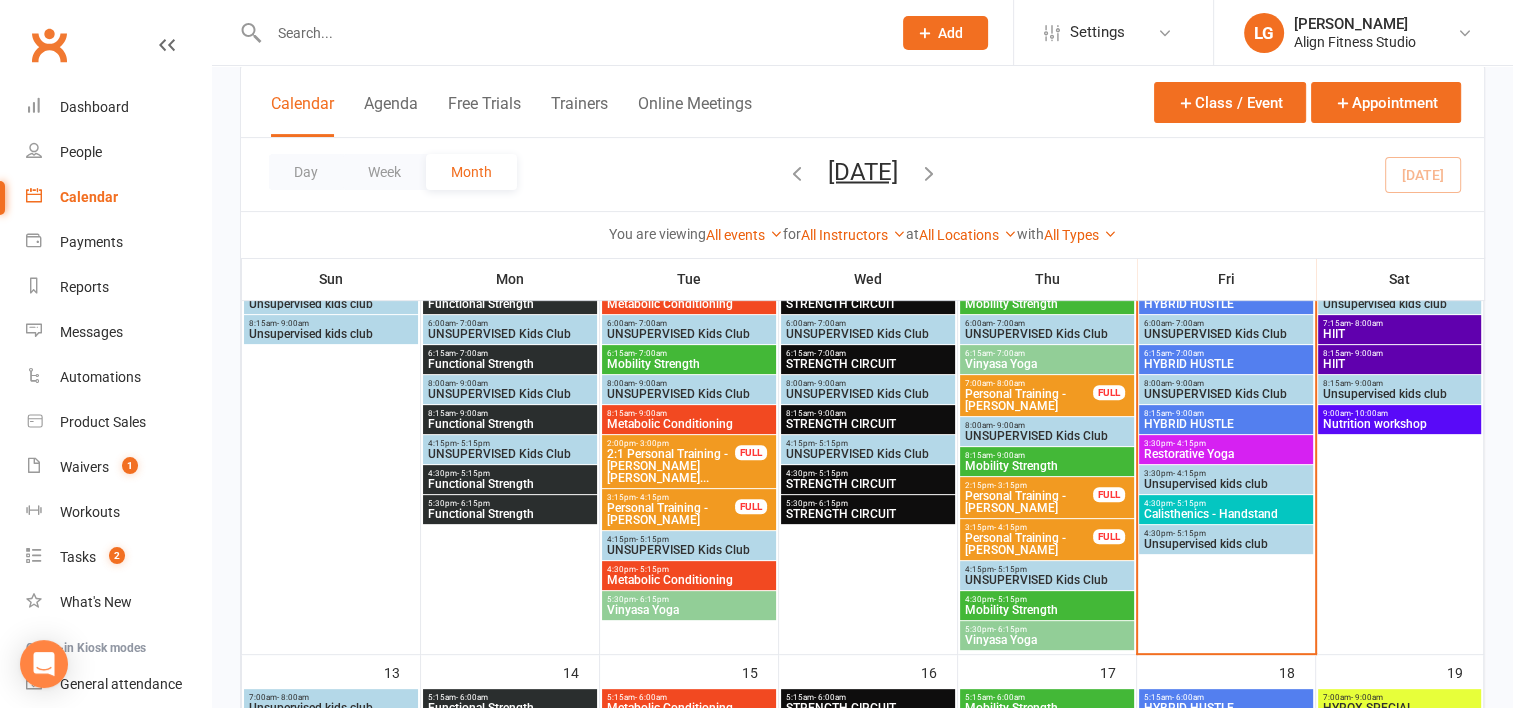 click on "- 10:00am" at bounding box center (1369, 413) 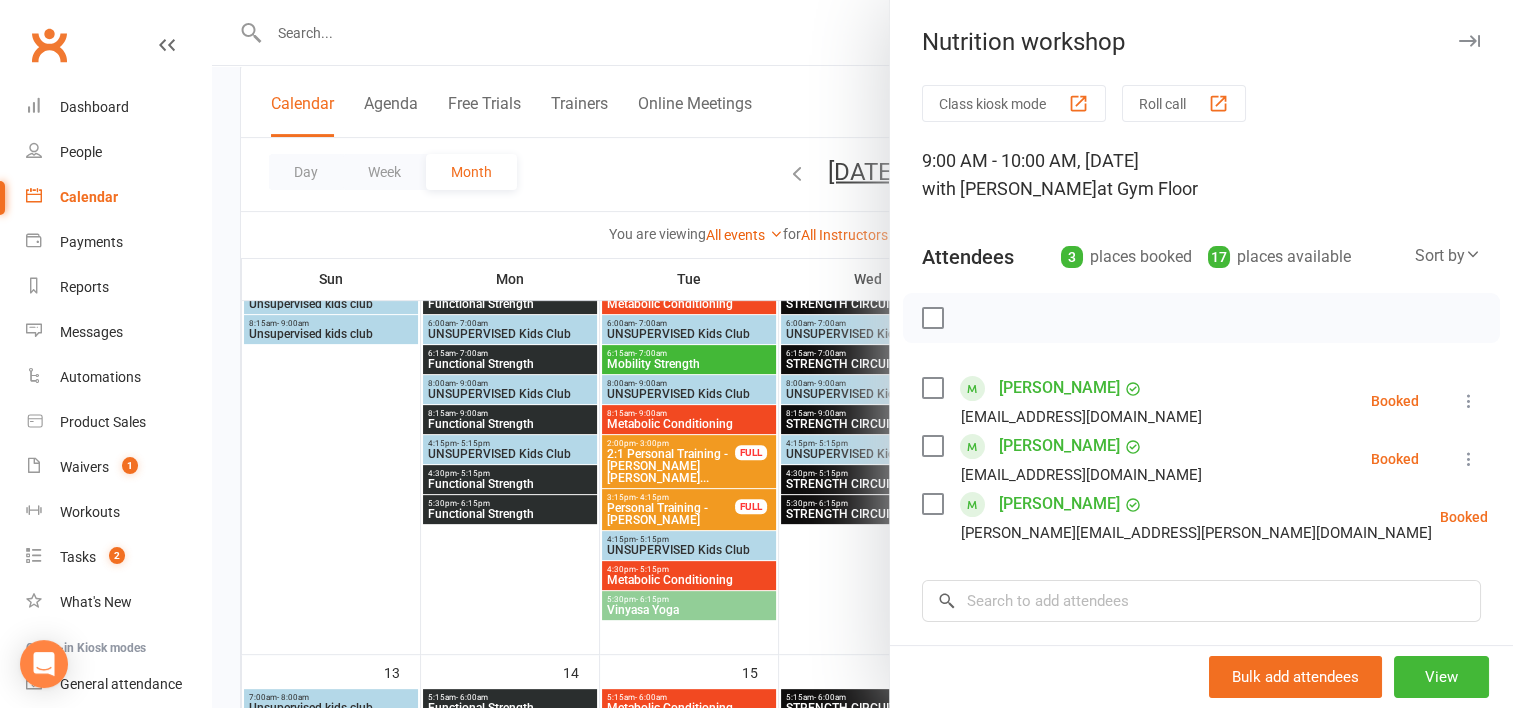 click at bounding box center (862, 354) 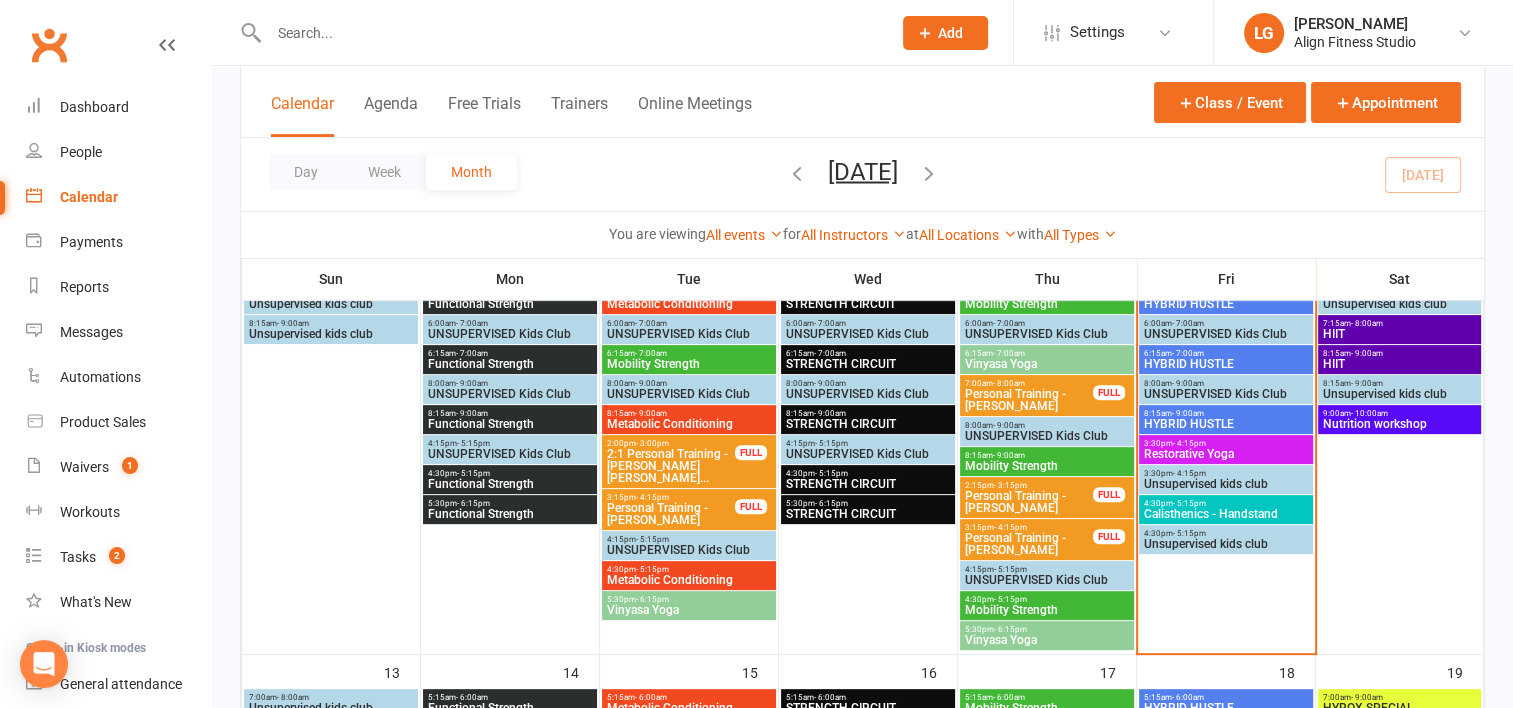 click on "HIIT" at bounding box center (1400, 334) 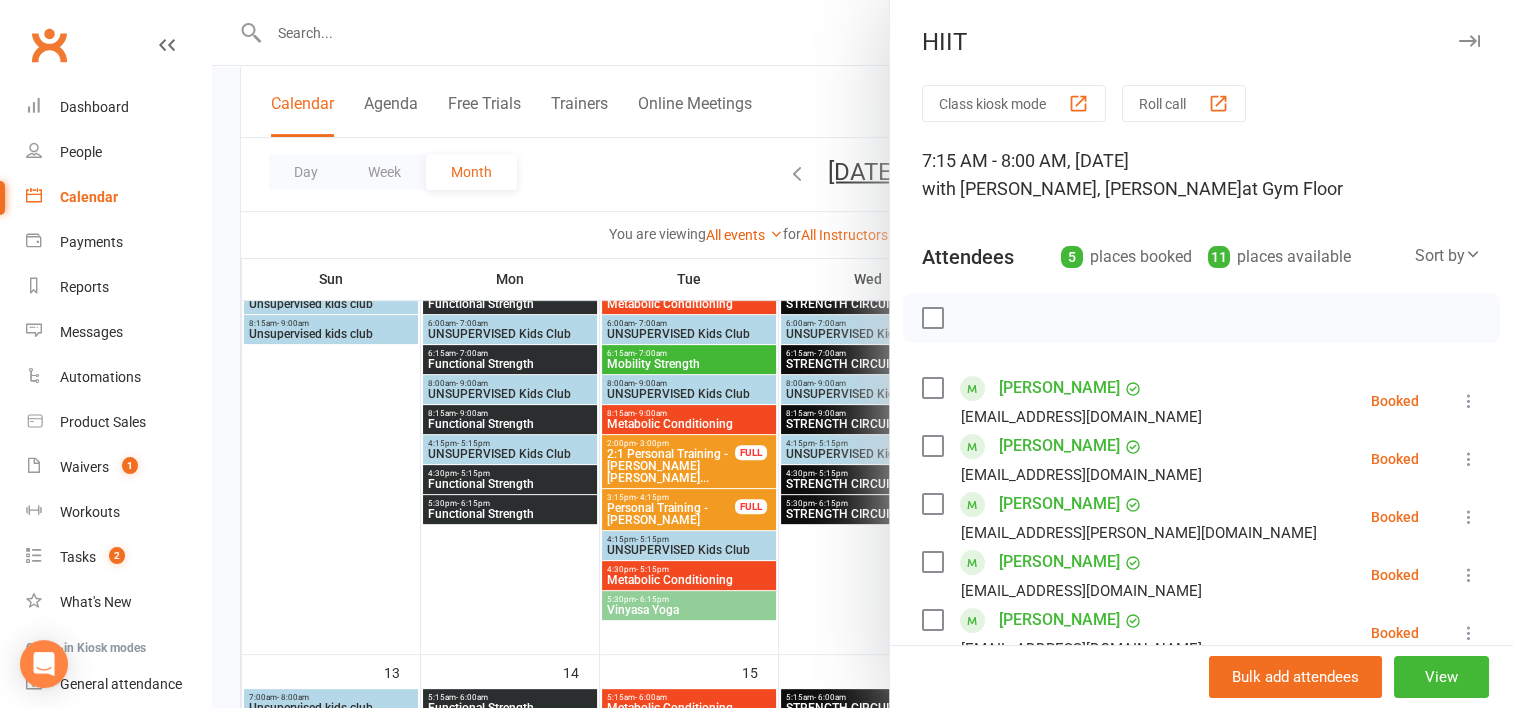 scroll, scrollTop: 164, scrollLeft: 0, axis: vertical 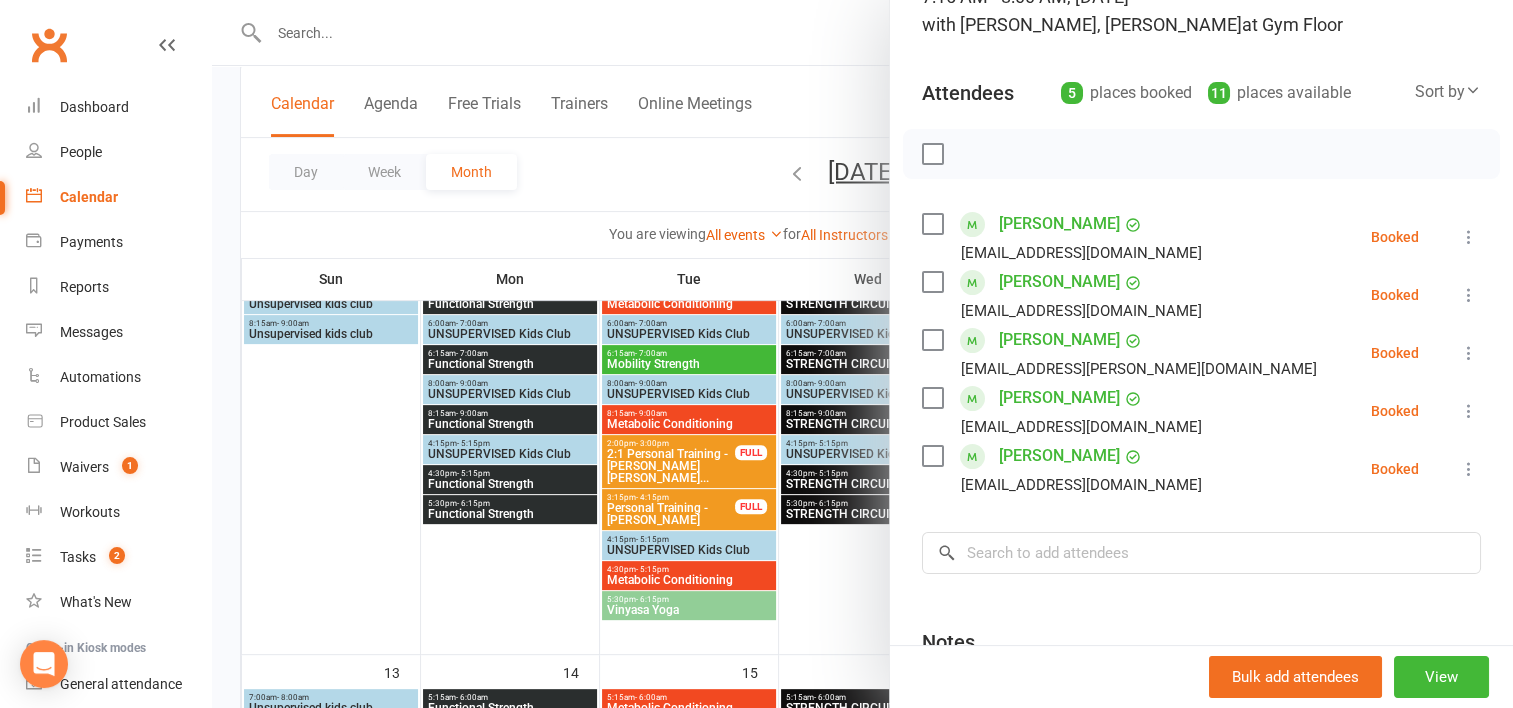 click at bounding box center (862, 354) 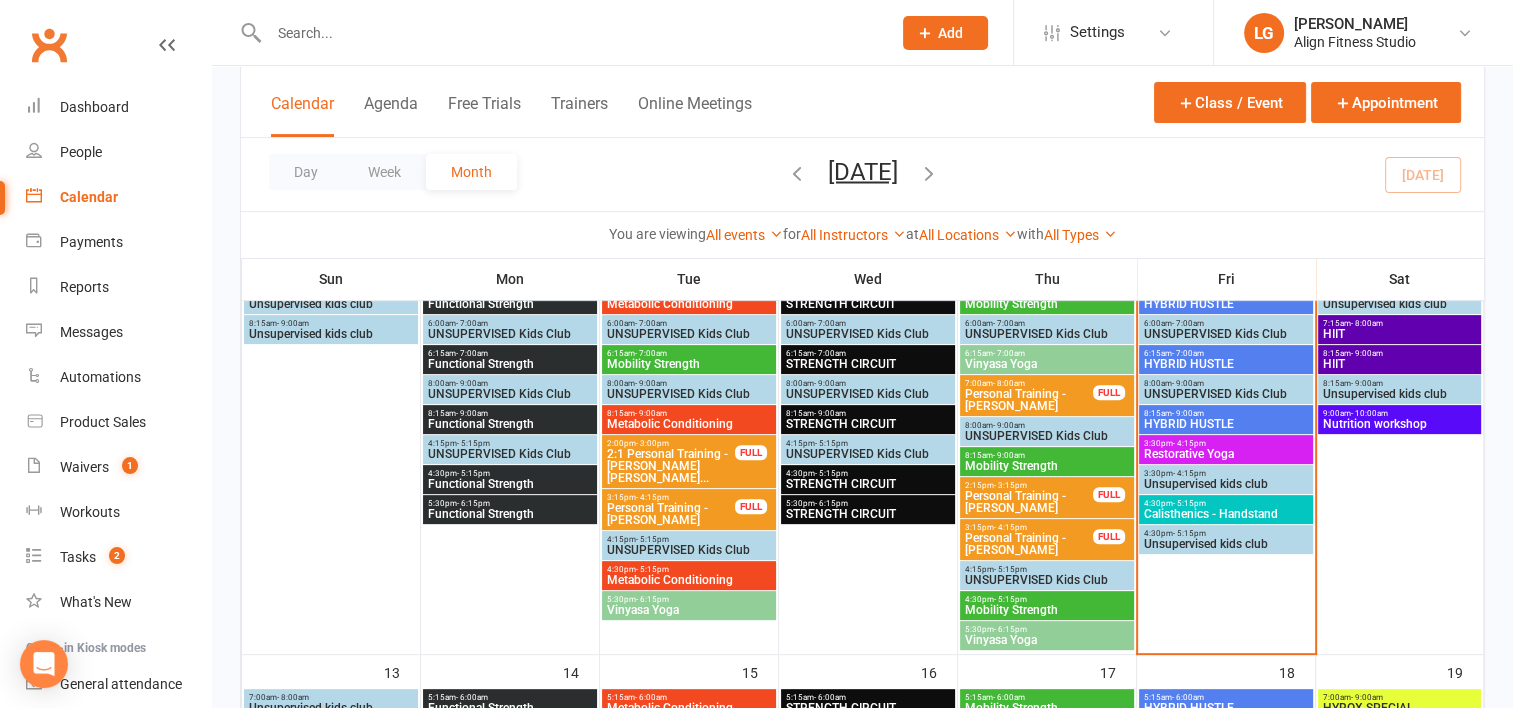 click on "HIIT" at bounding box center (1400, 364) 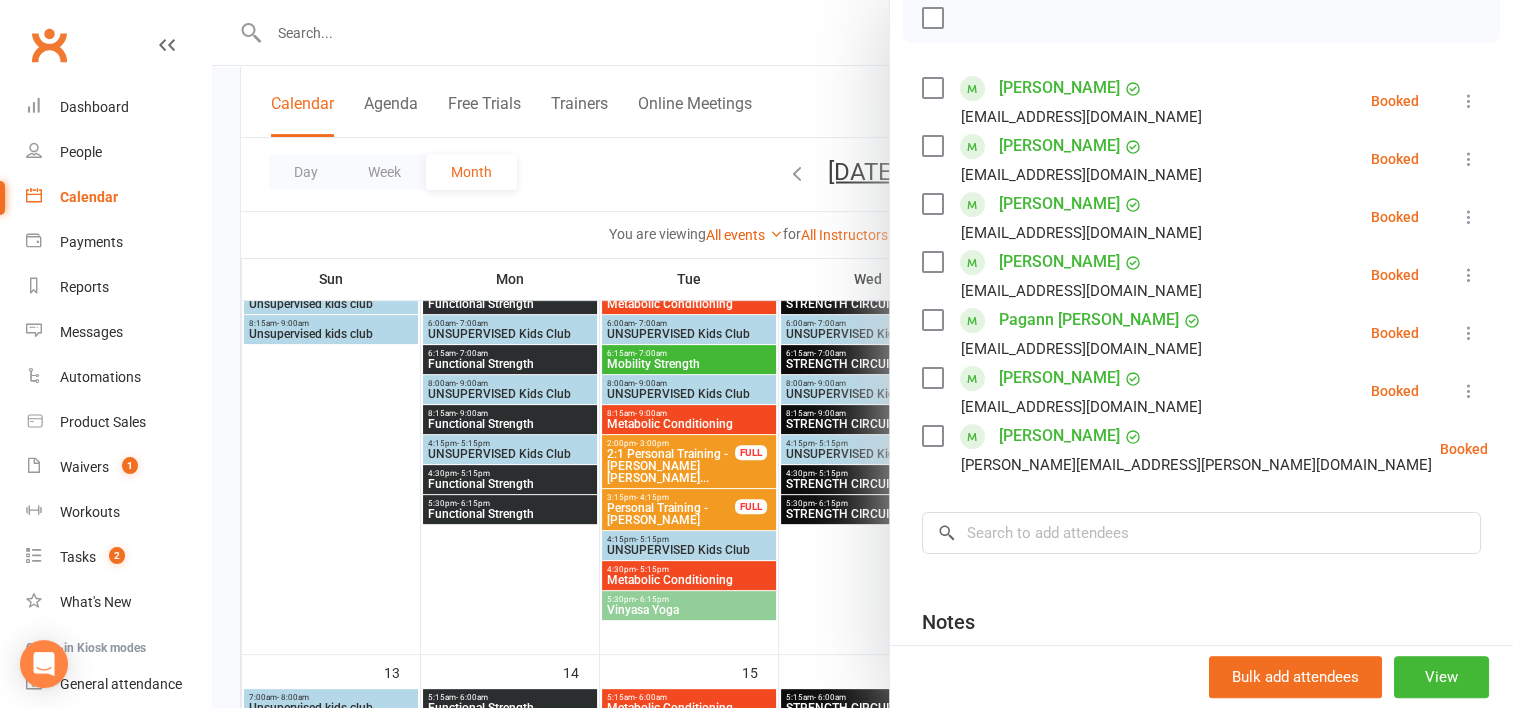 scroll, scrollTop: 300, scrollLeft: 0, axis: vertical 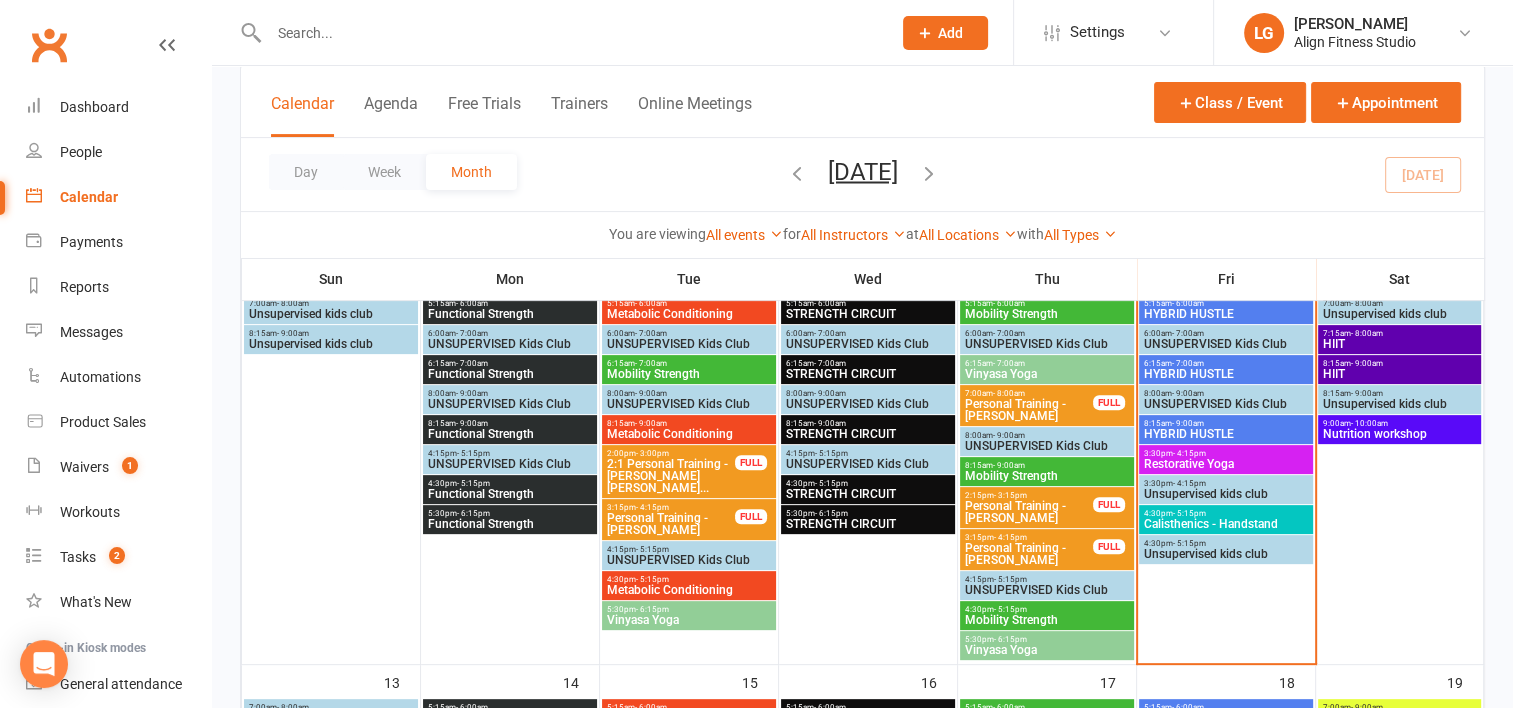 click on "- 9:00am" at bounding box center (1188, 423) 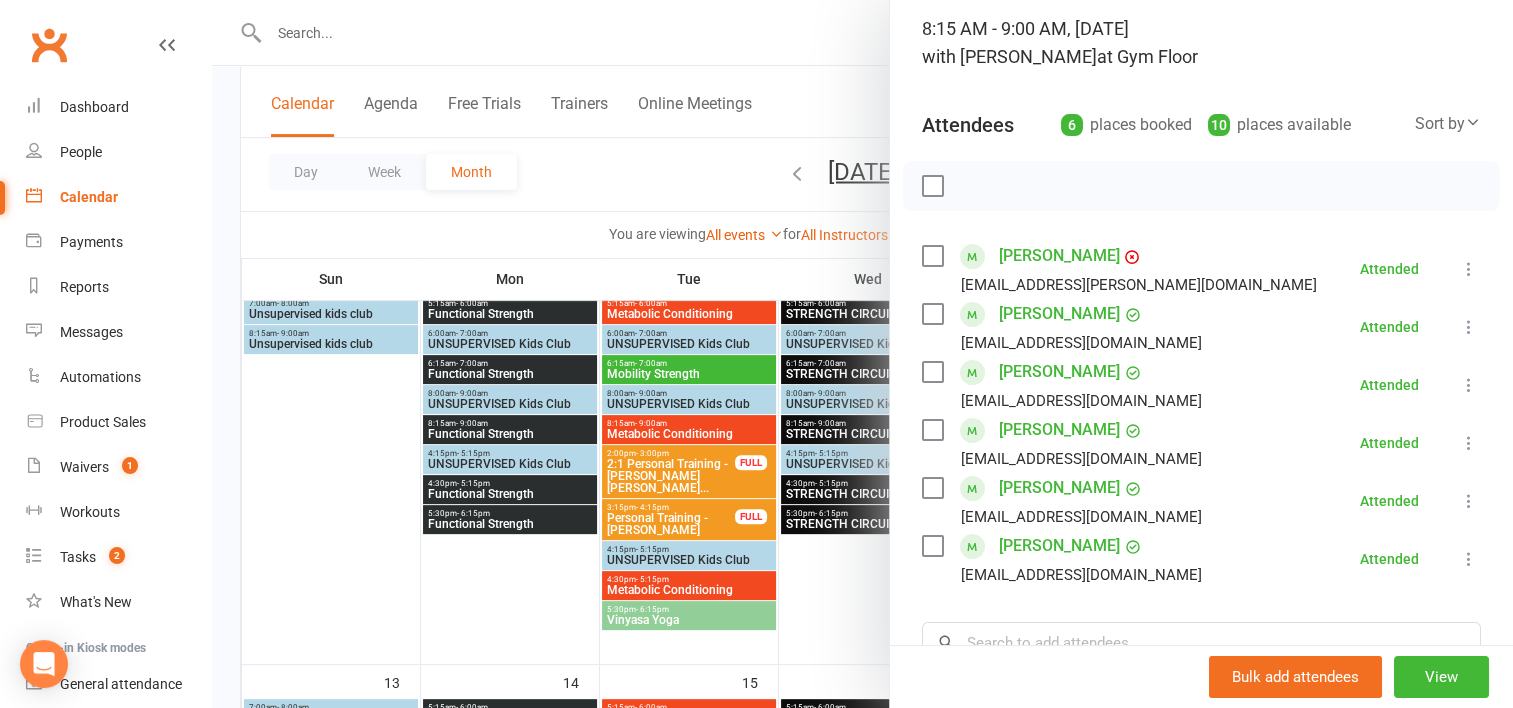 scroll, scrollTop: 131, scrollLeft: 0, axis: vertical 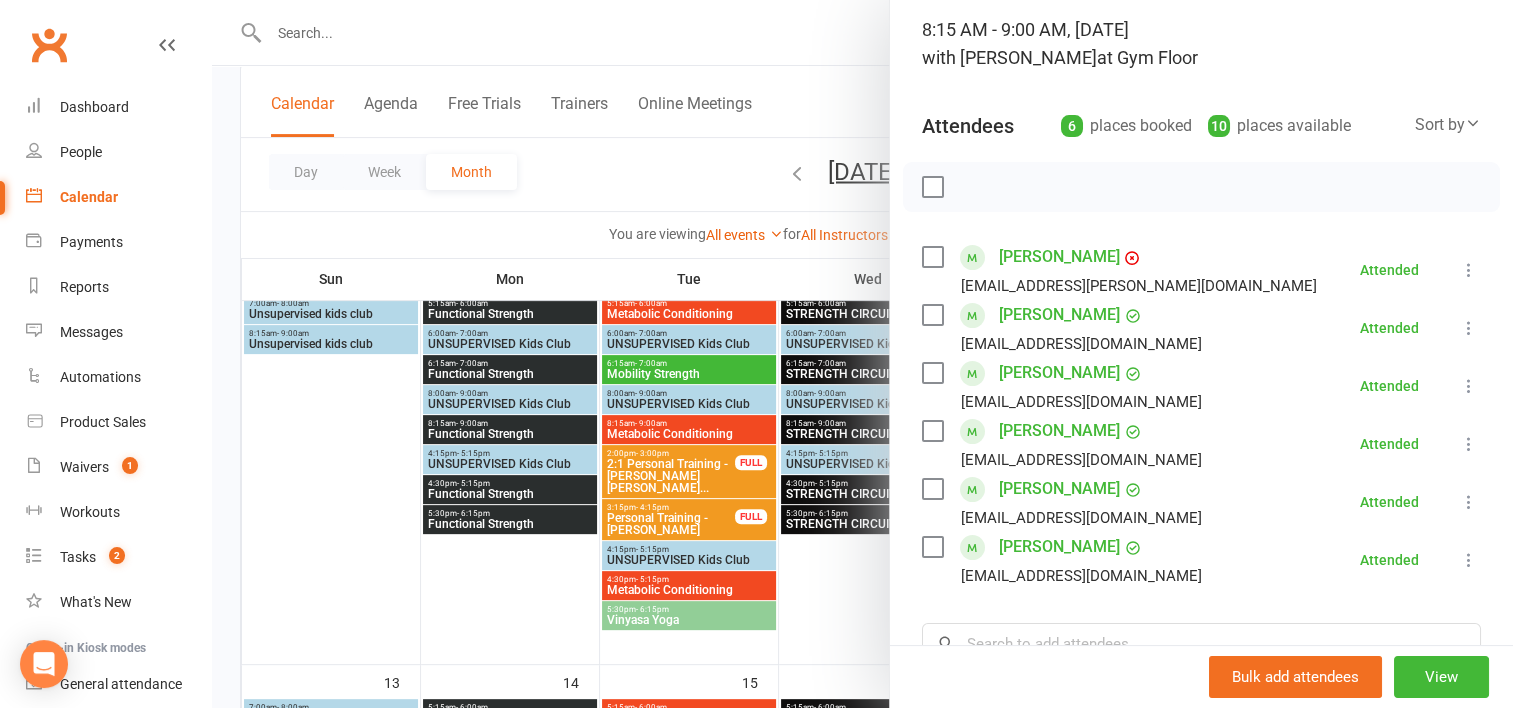 click at bounding box center (862, 354) 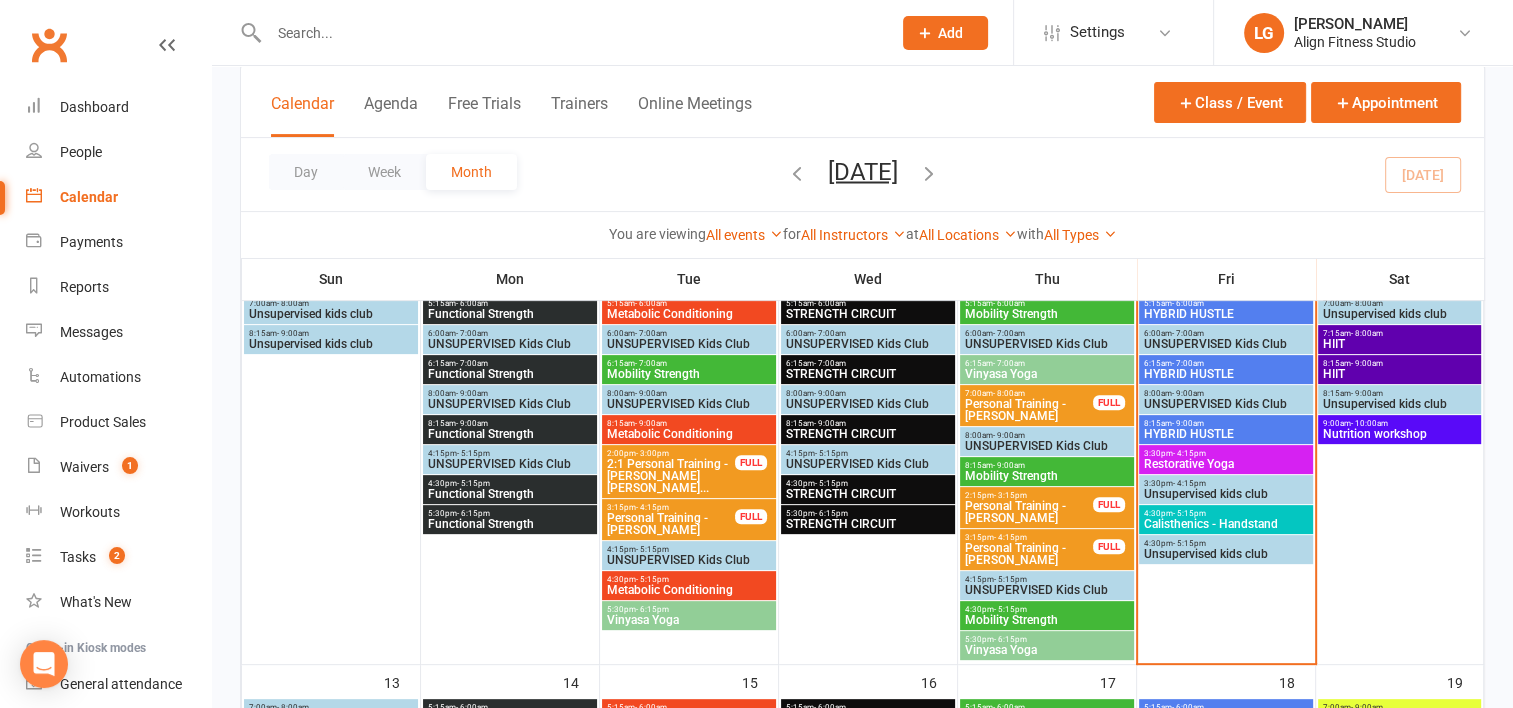 click on "HYBRID HUSTLE" at bounding box center [1226, 374] 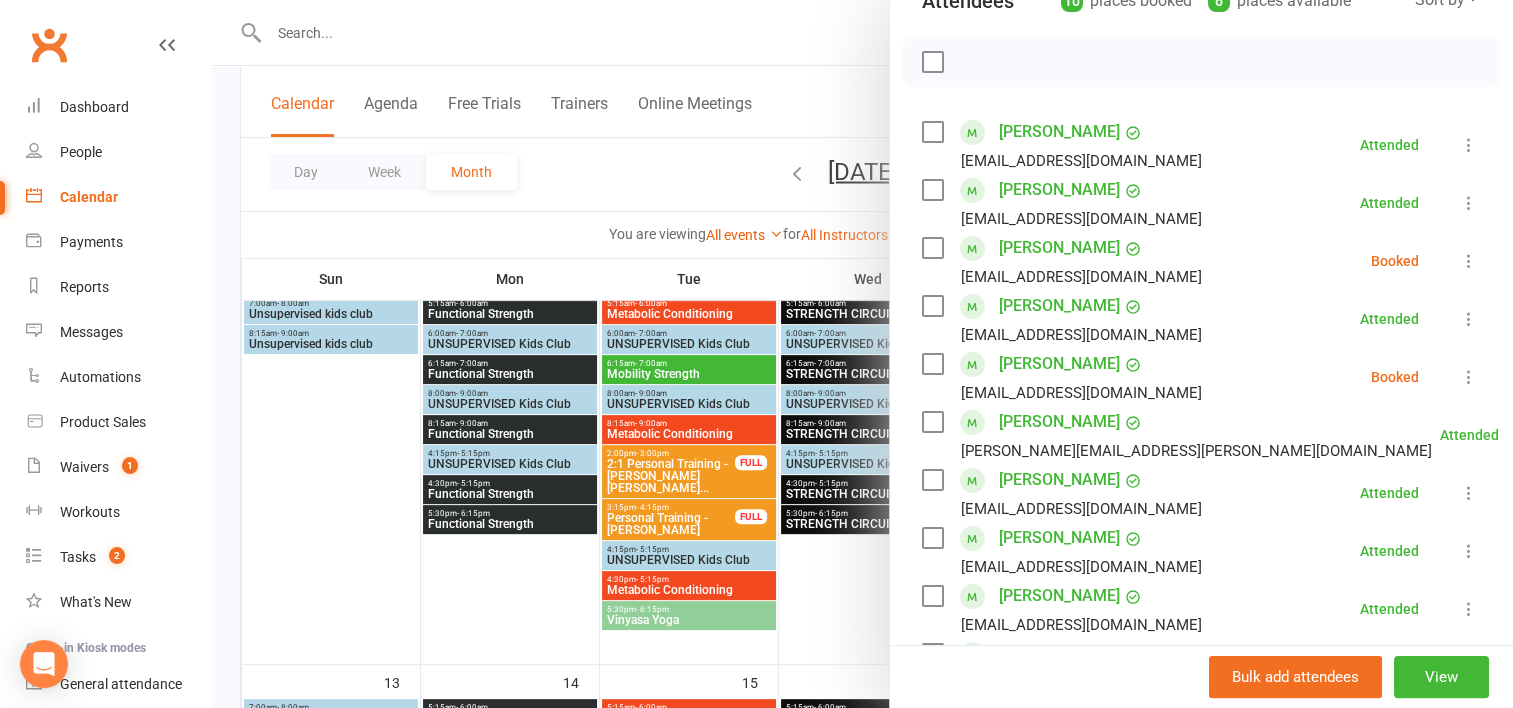 scroll, scrollTop: 254, scrollLeft: 0, axis: vertical 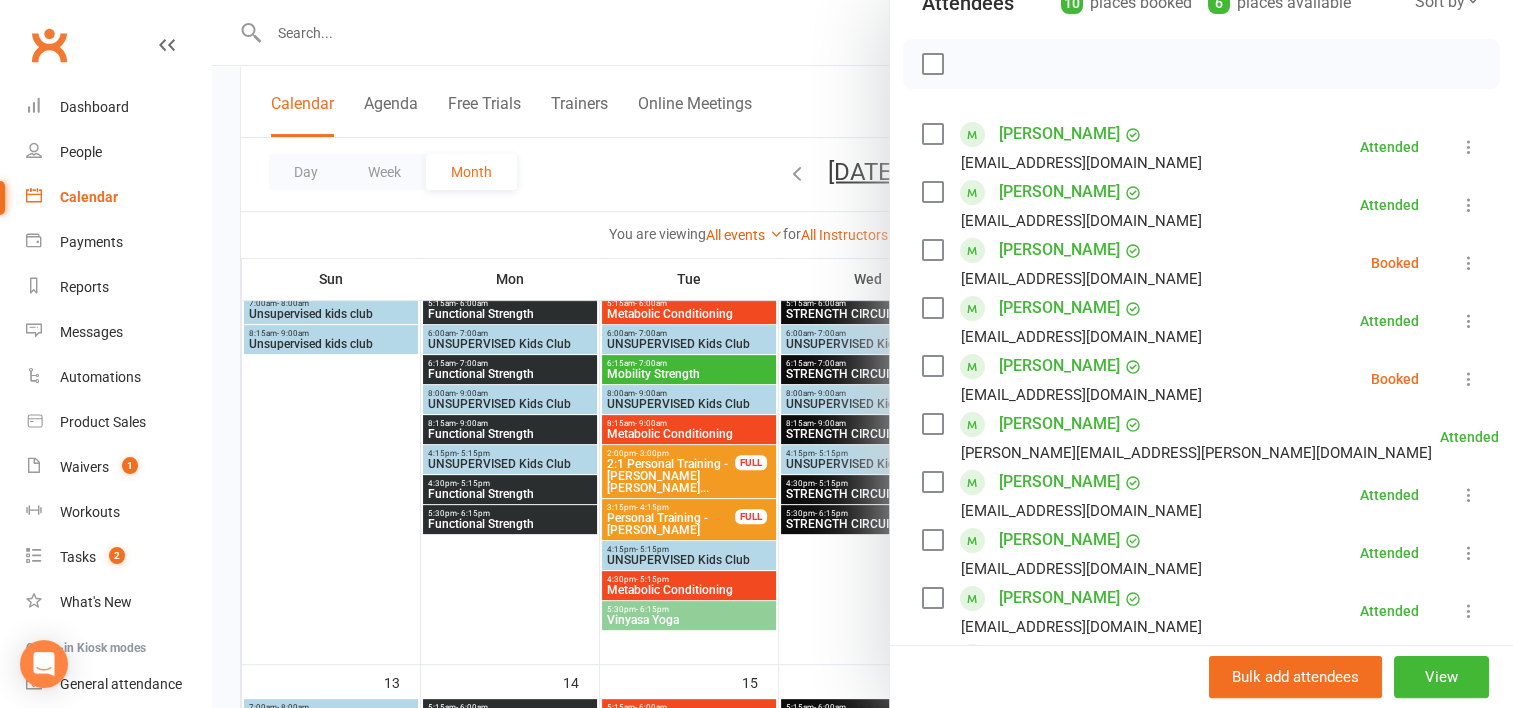 click at bounding box center [862, 354] 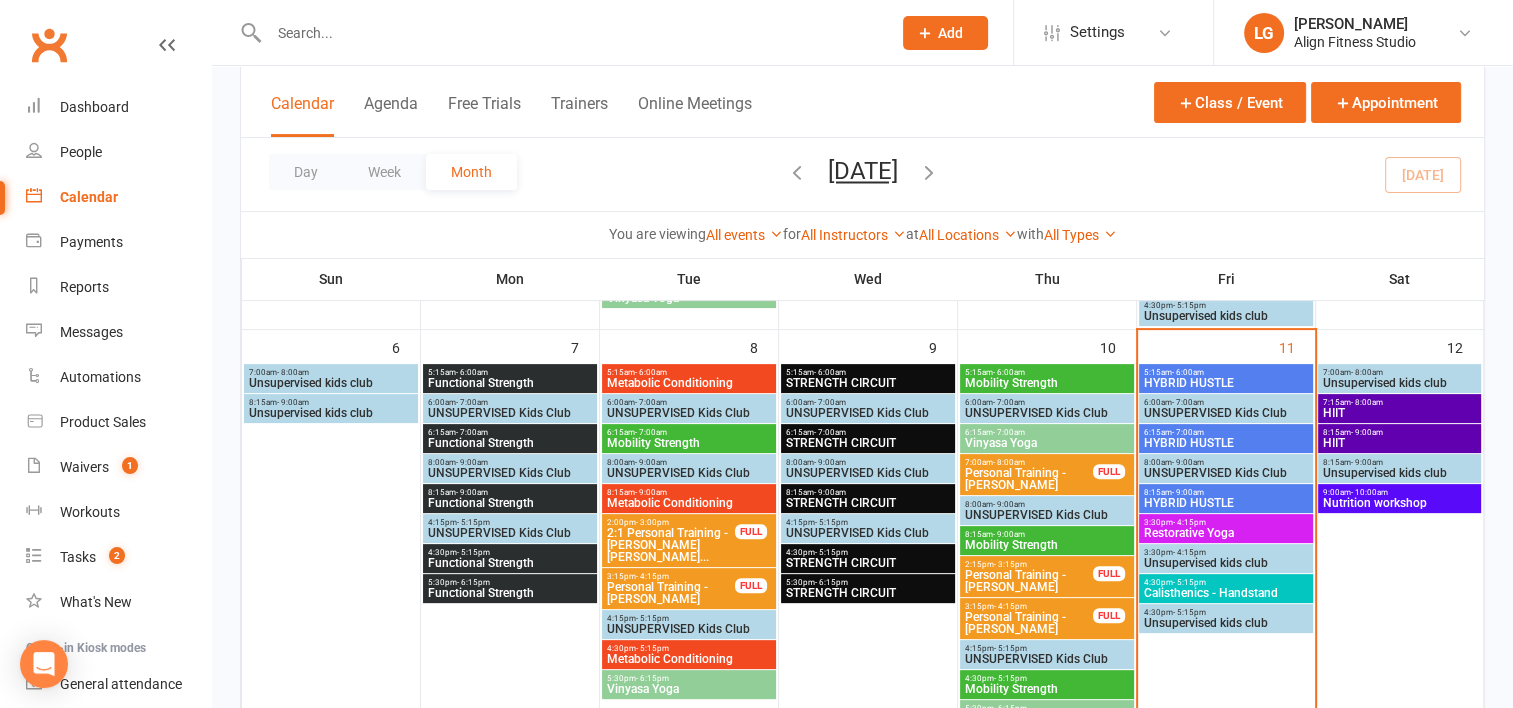 scroll, scrollTop: 486, scrollLeft: 0, axis: vertical 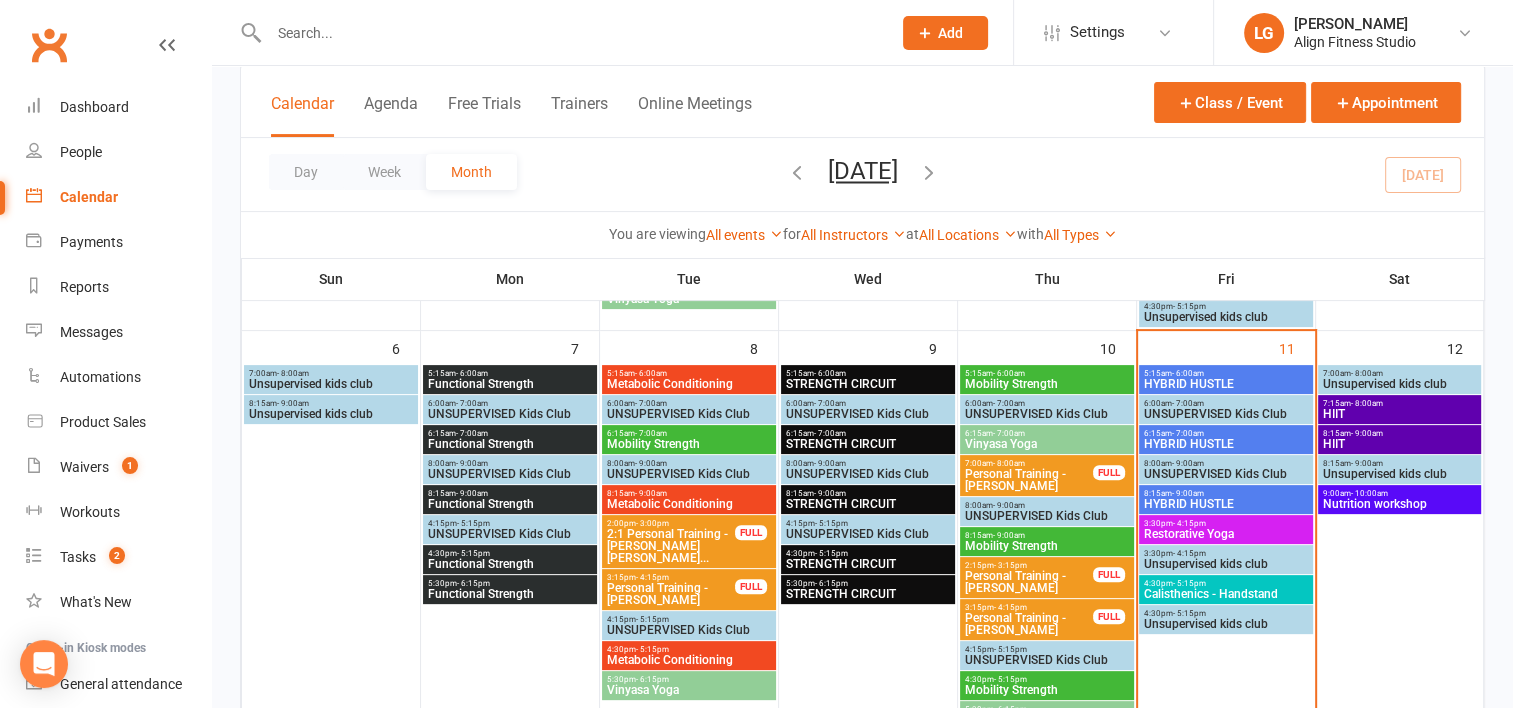 click on "5:15am  - 6:00am" at bounding box center [1226, 373] 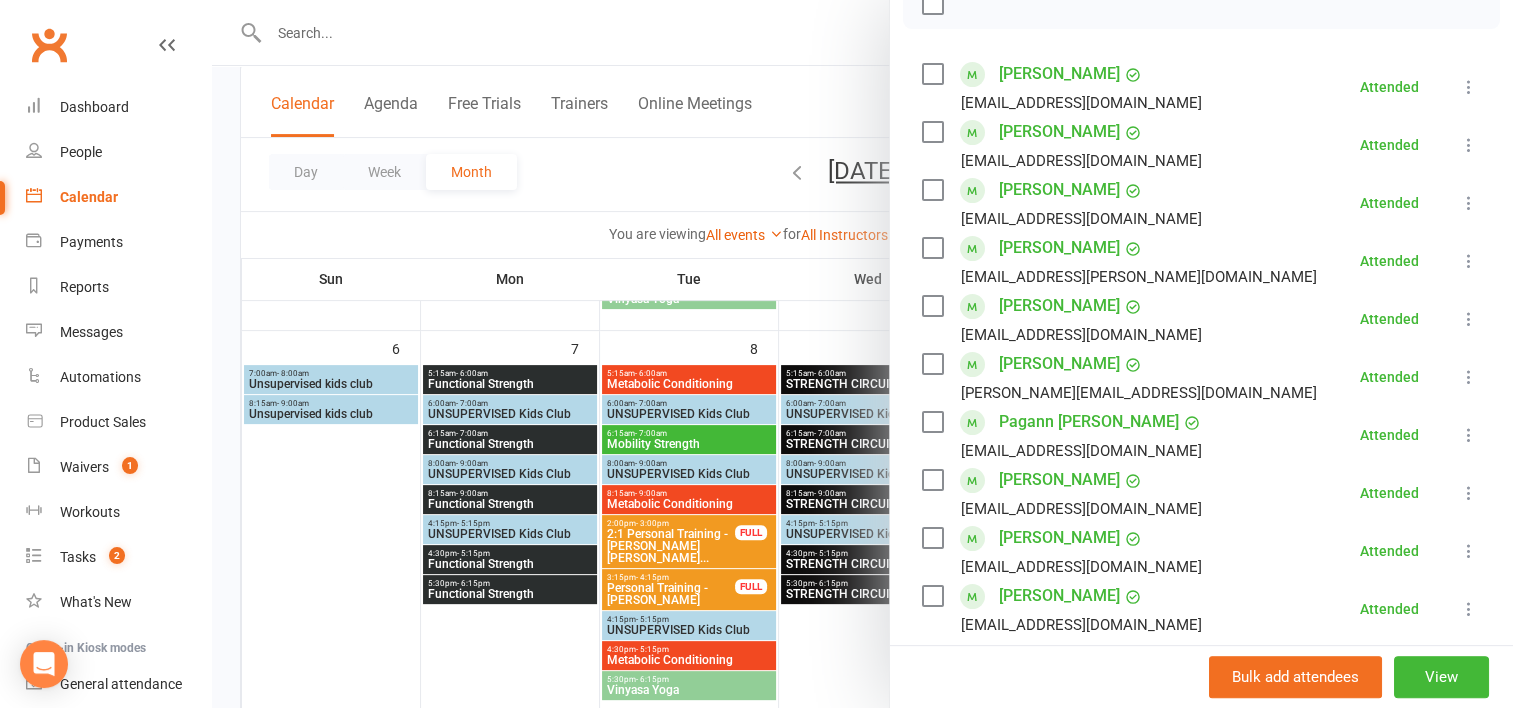 scroll, scrollTop: 288, scrollLeft: 0, axis: vertical 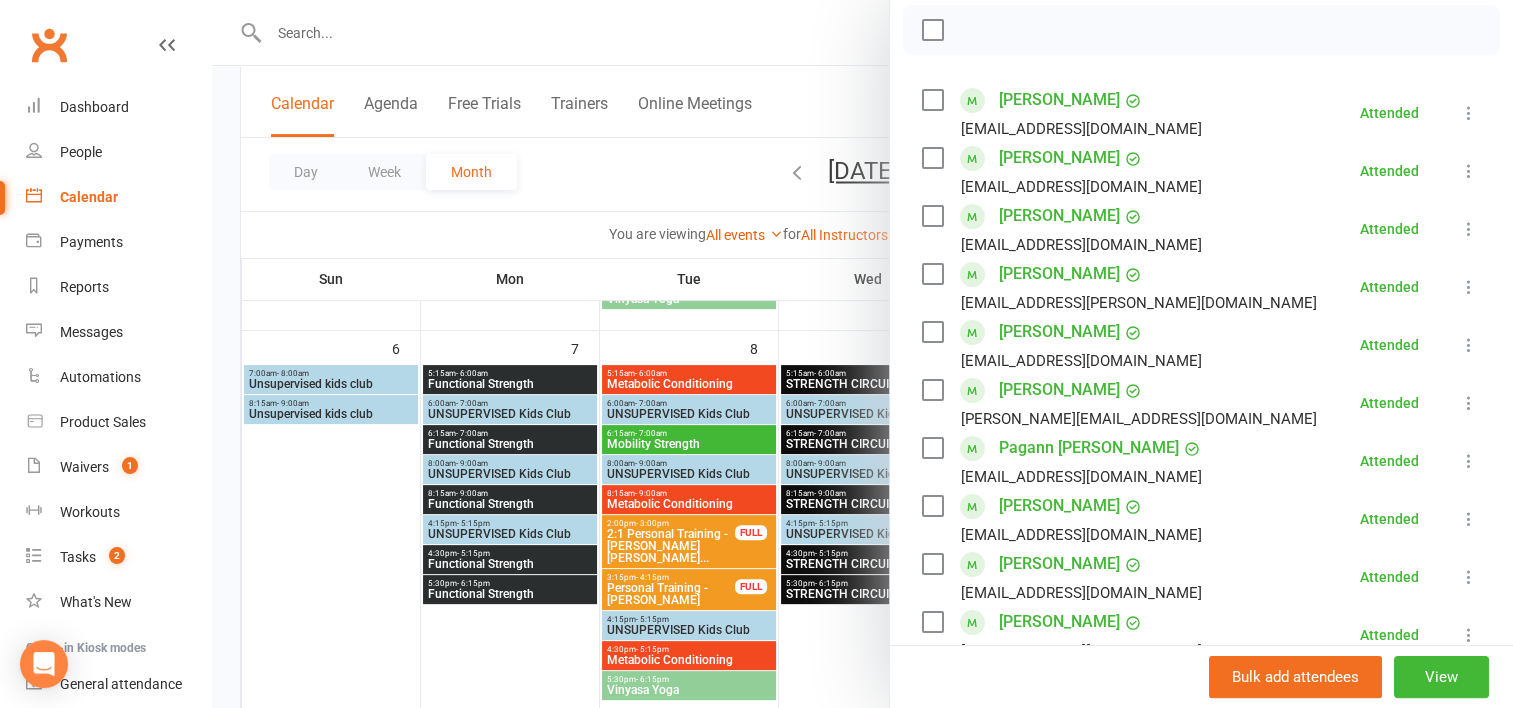 click at bounding box center [862, 354] 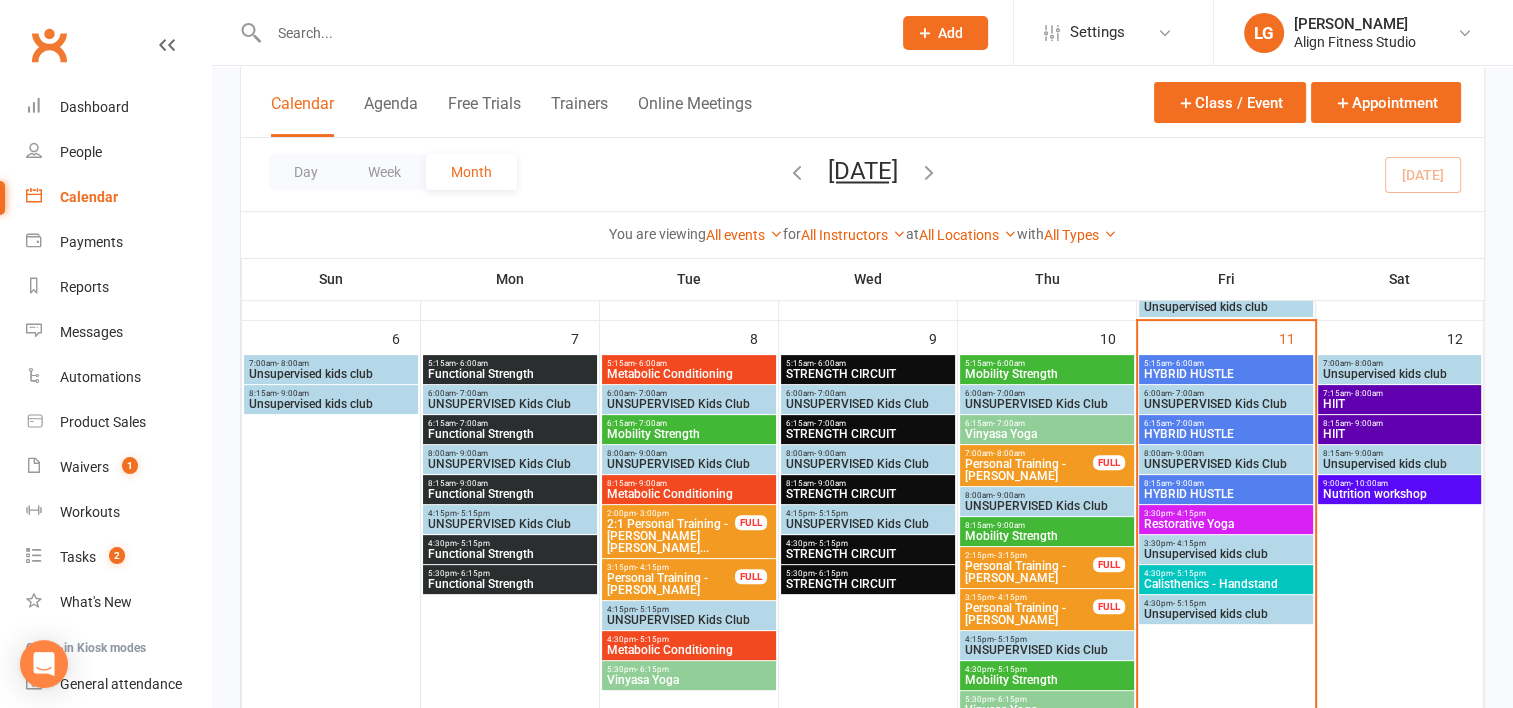 scroll, scrollTop: 492, scrollLeft: 0, axis: vertical 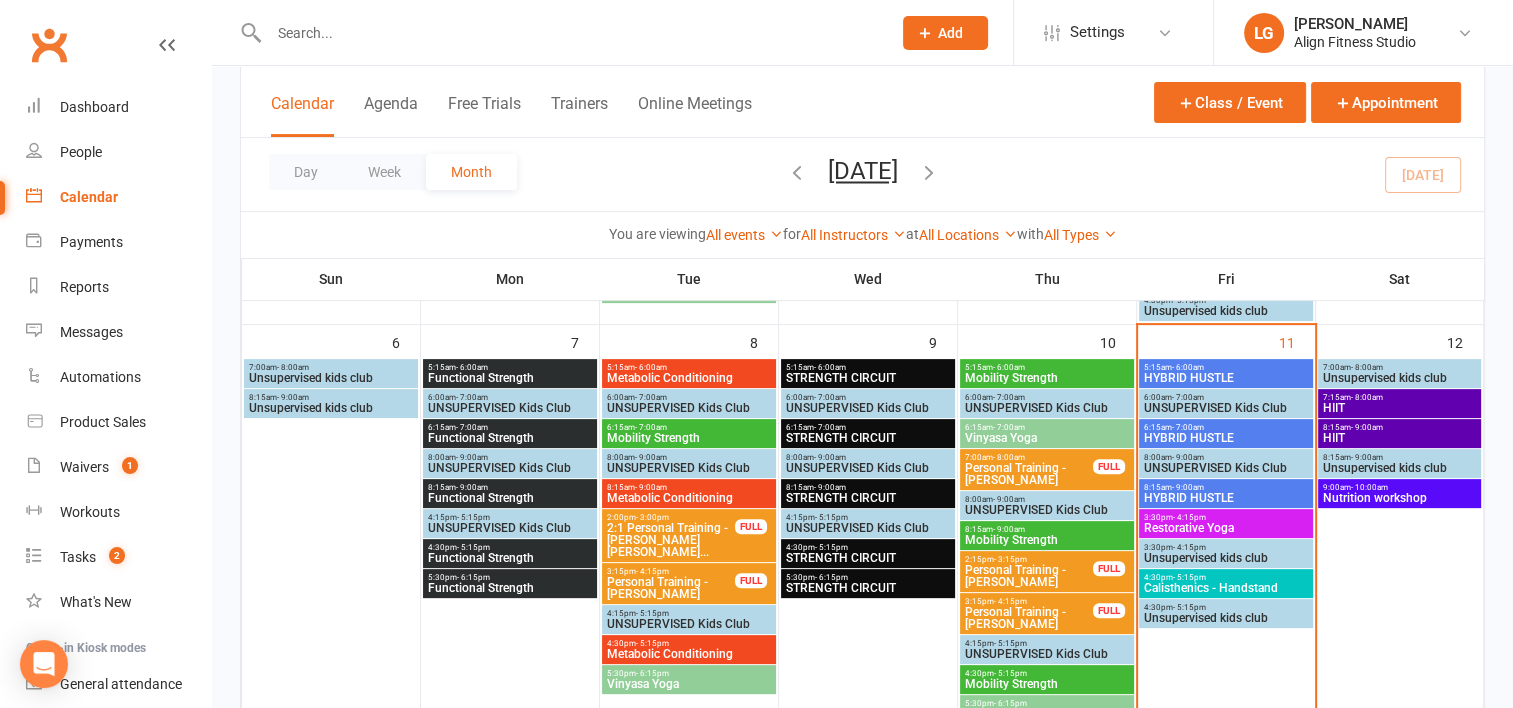 click at bounding box center [570, 33] 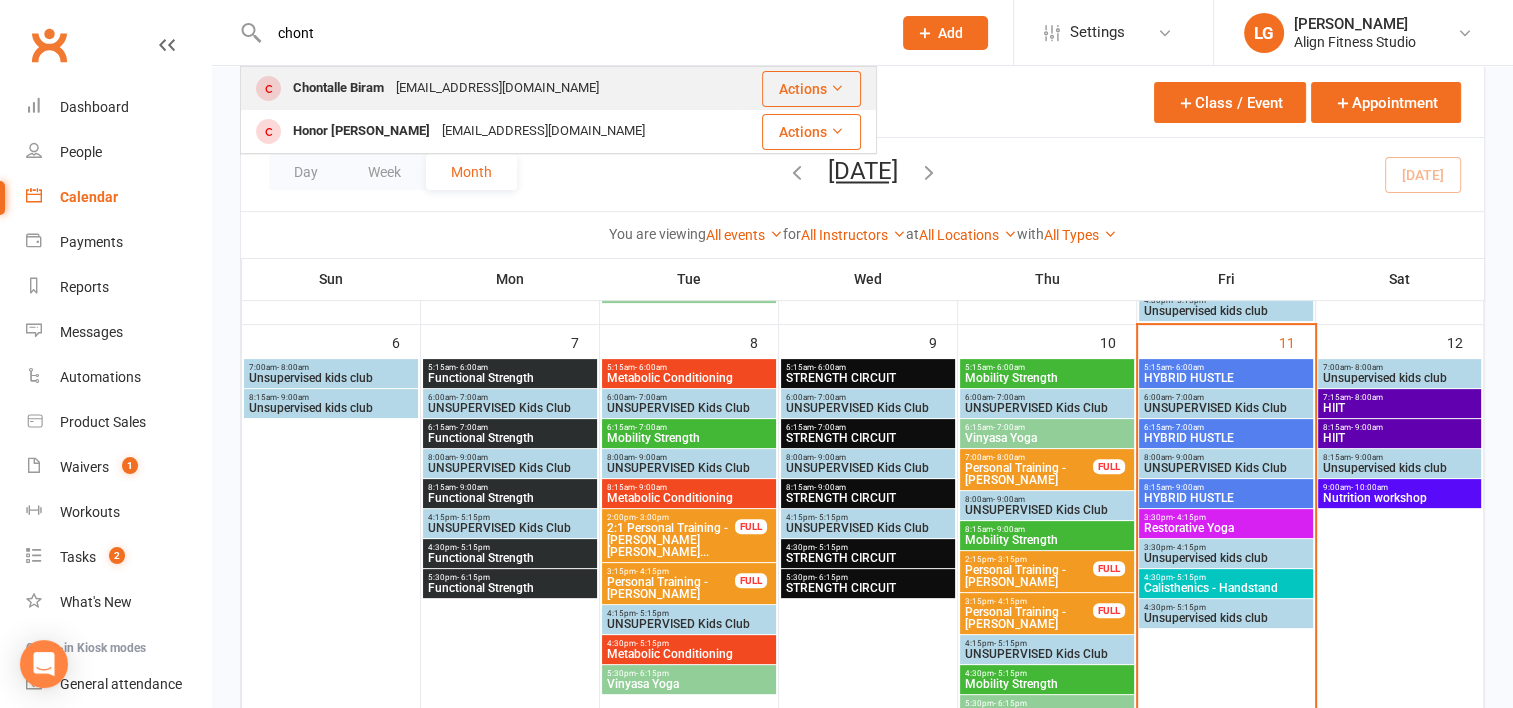 type on "chont" 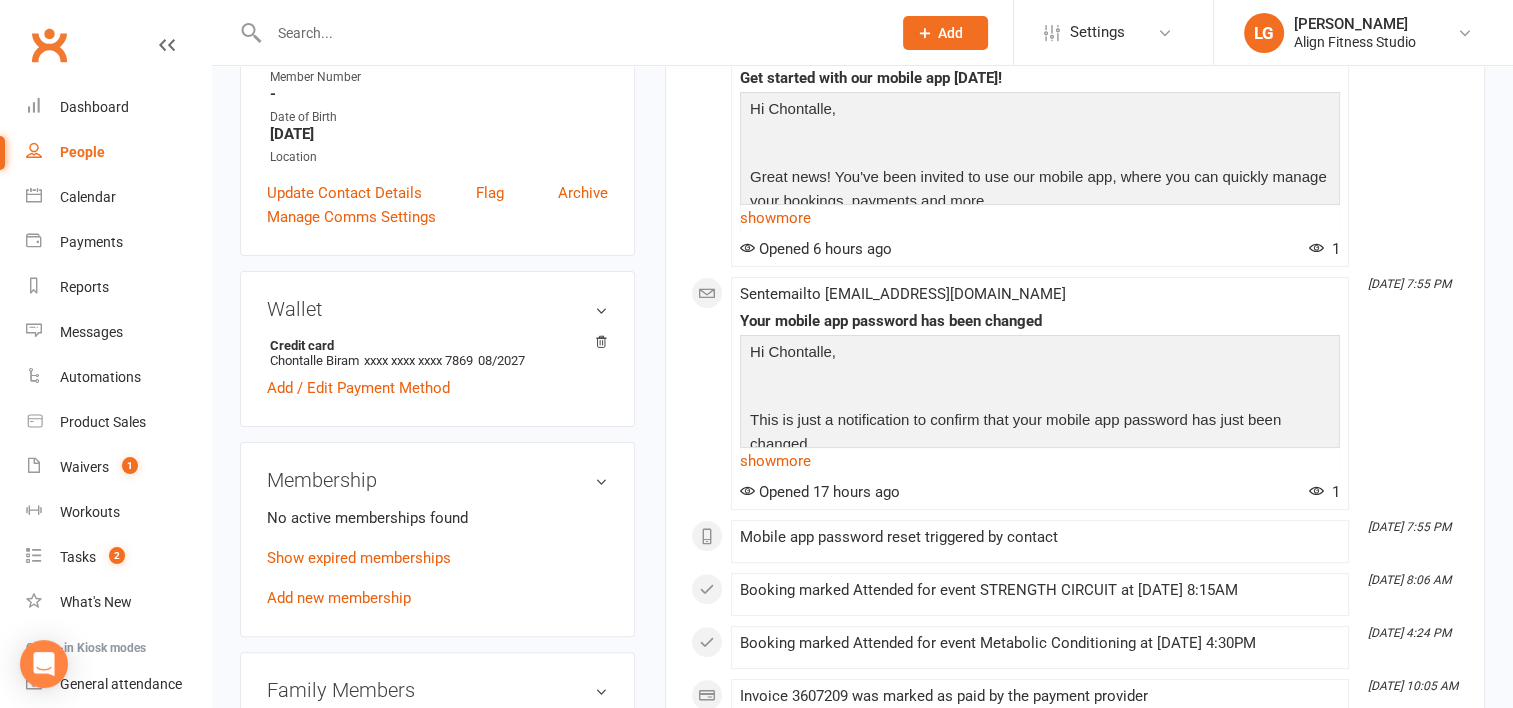 scroll, scrollTop: 404, scrollLeft: 0, axis: vertical 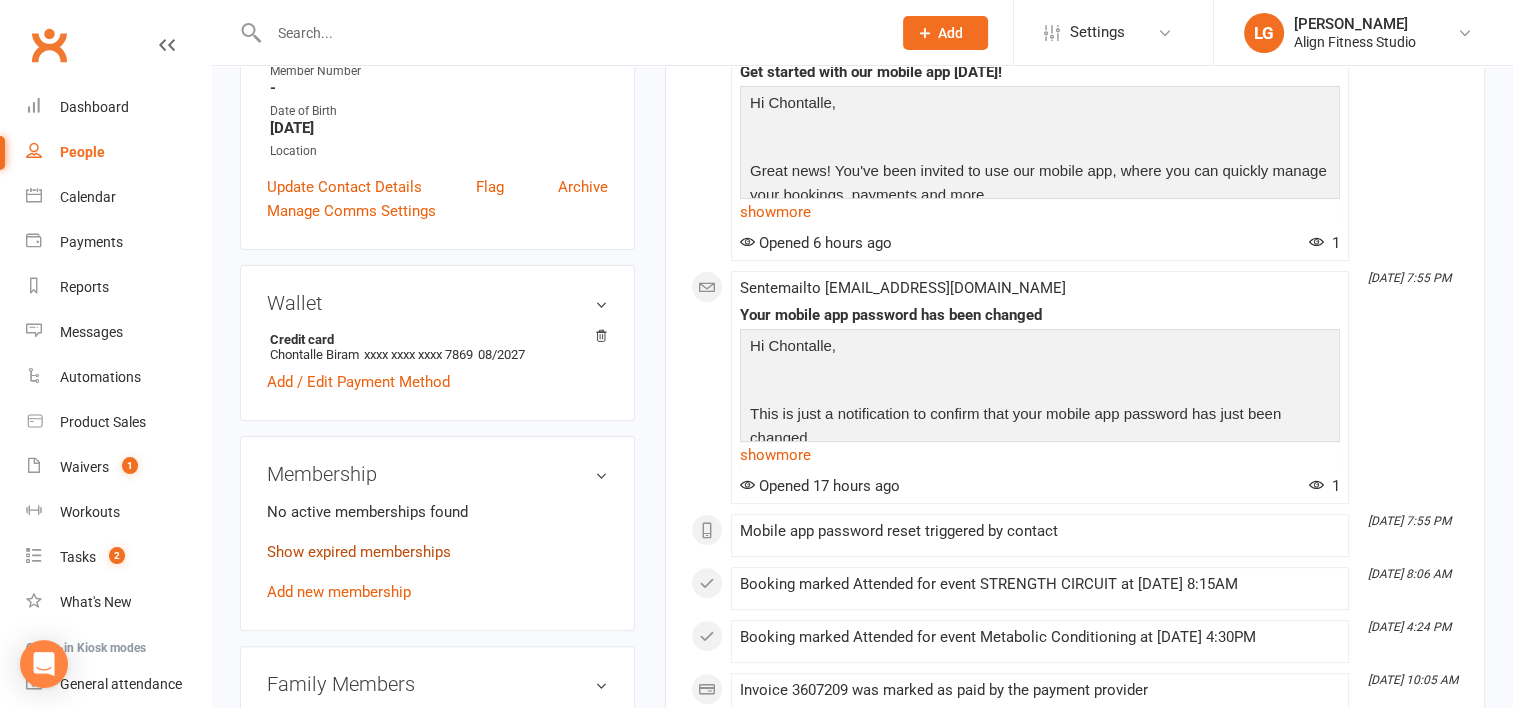 click on "Show expired memberships" at bounding box center (359, 552) 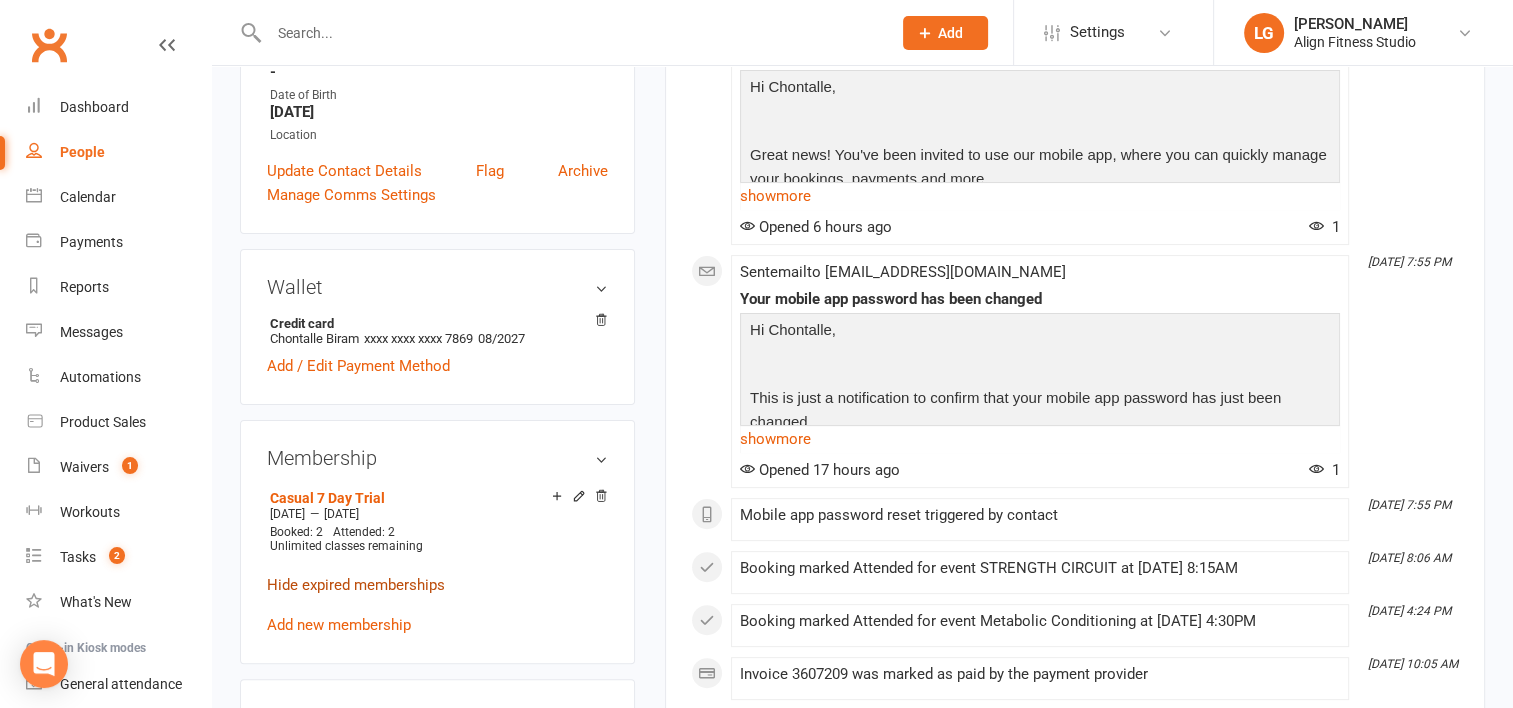 scroll, scrollTop: 0, scrollLeft: 0, axis: both 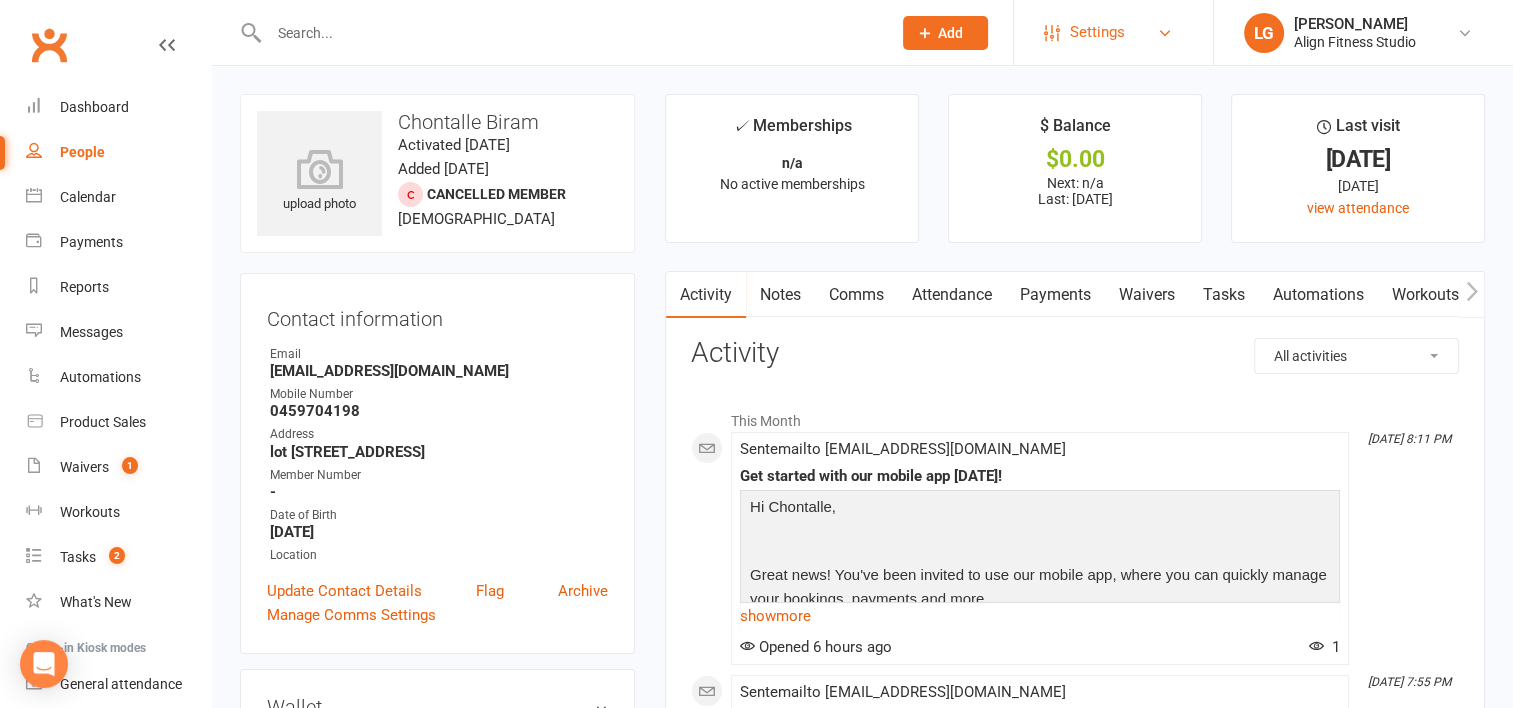 click on "Settings" at bounding box center (1113, 32) 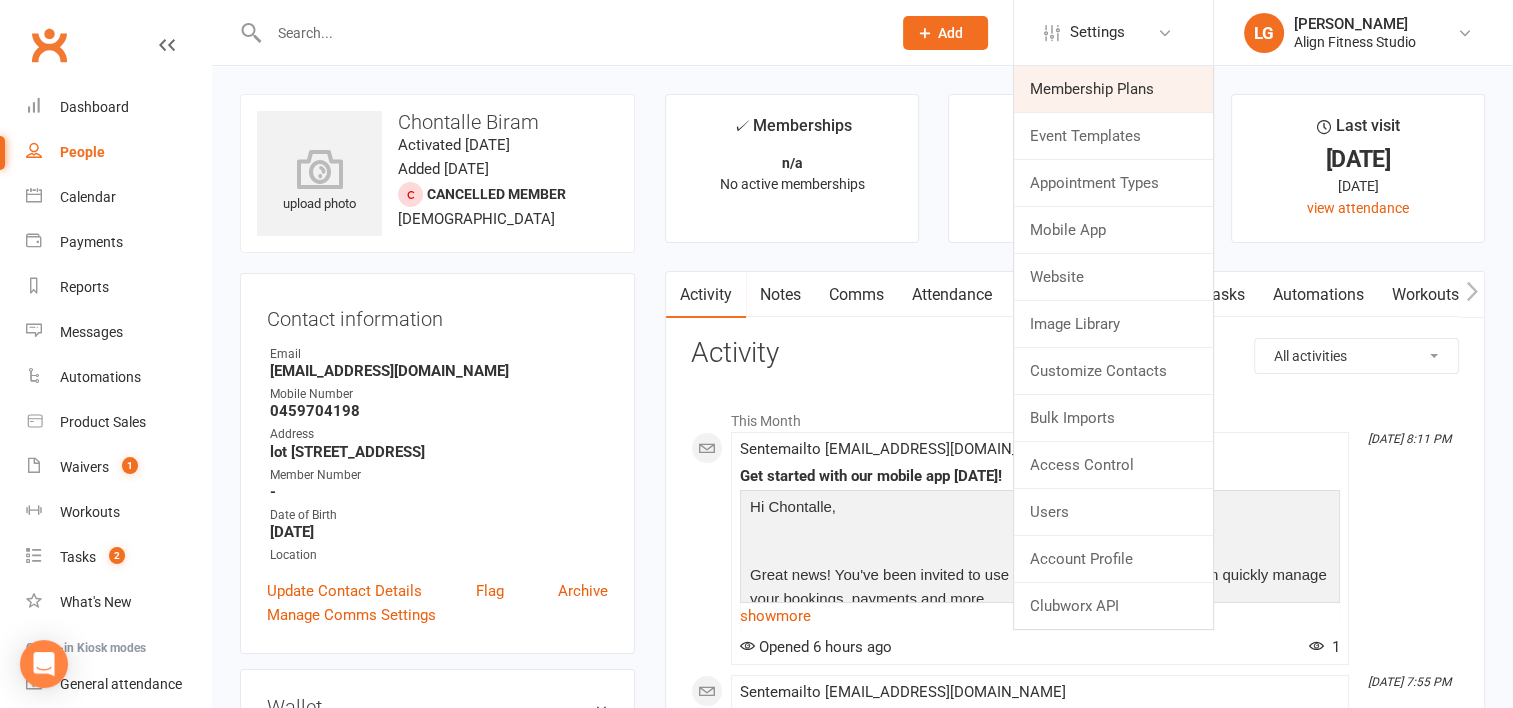 click on "Membership Plans" at bounding box center (1113, 89) 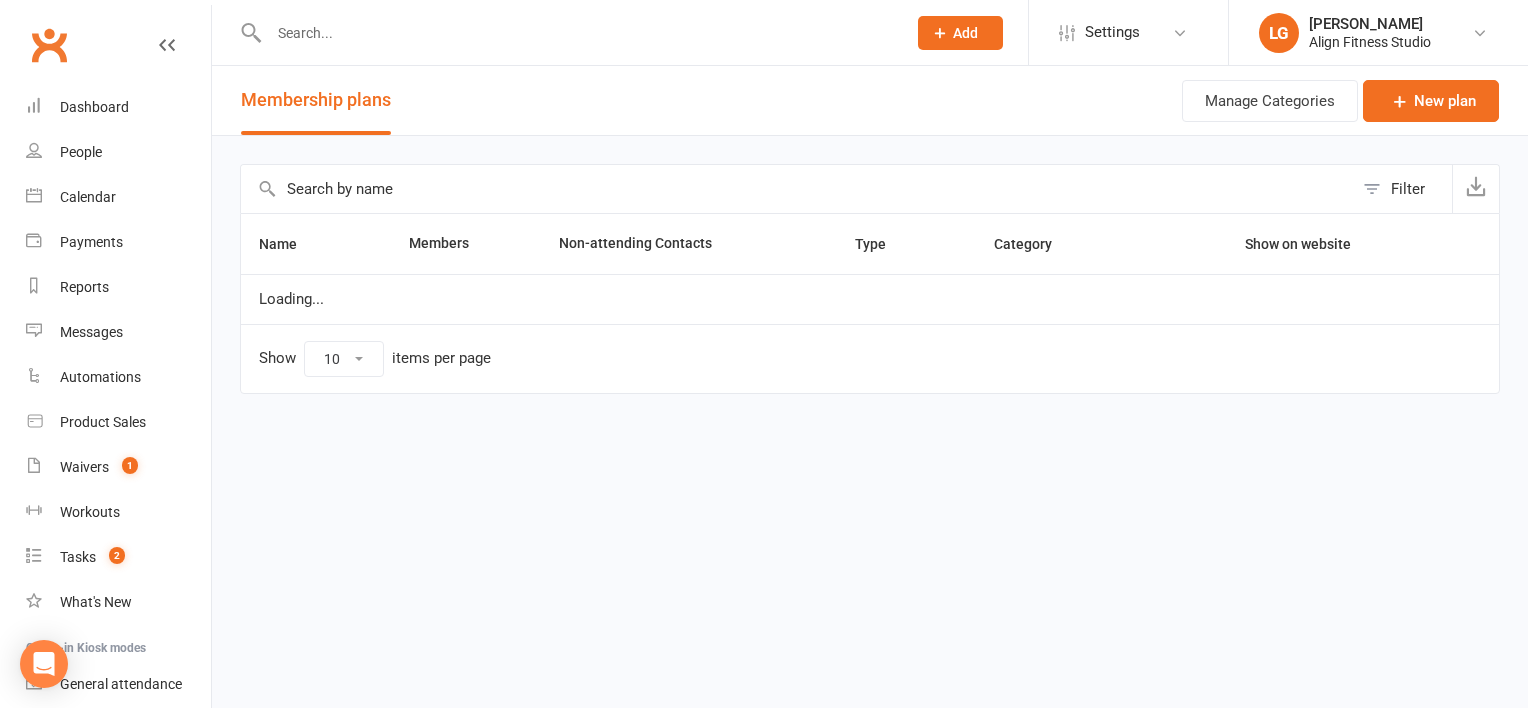 select on "100" 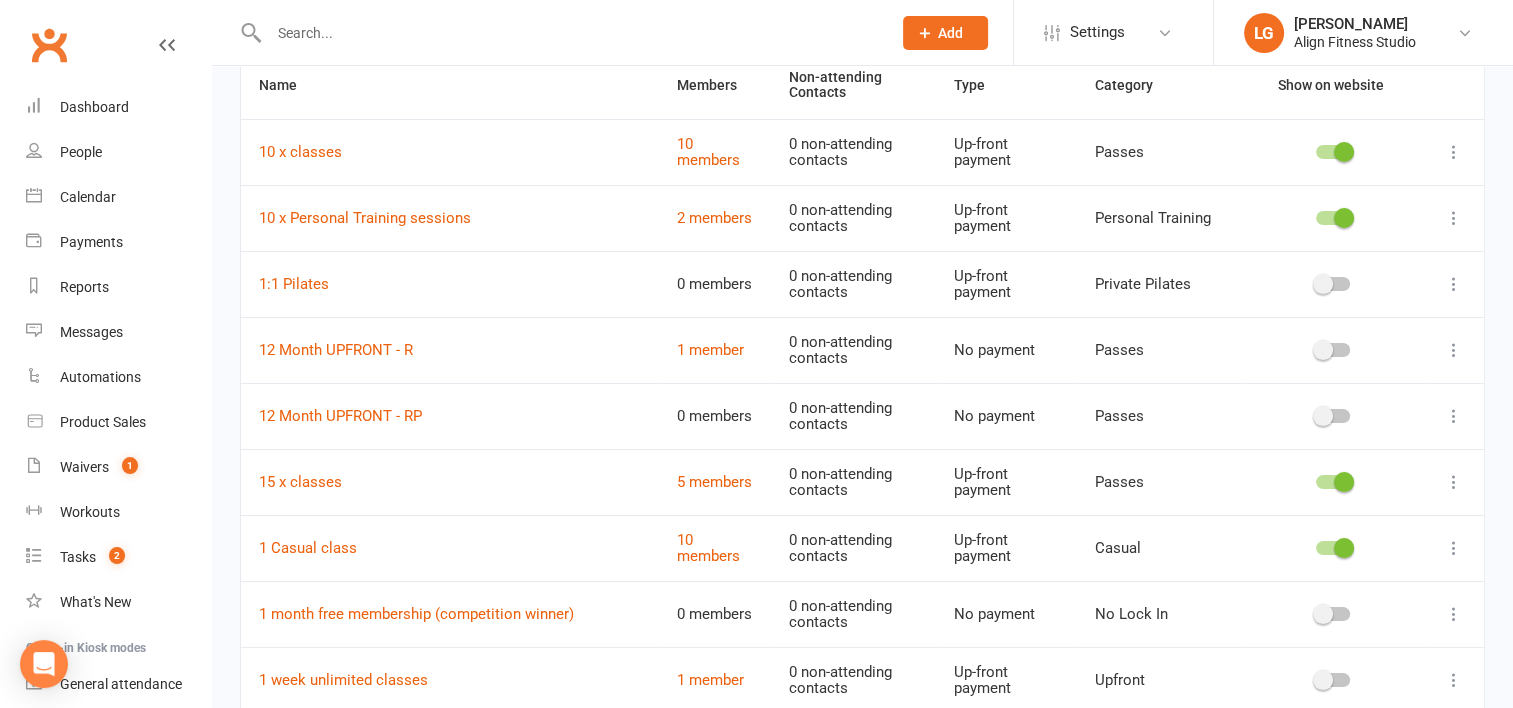 scroll, scrollTop: 191, scrollLeft: 0, axis: vertical 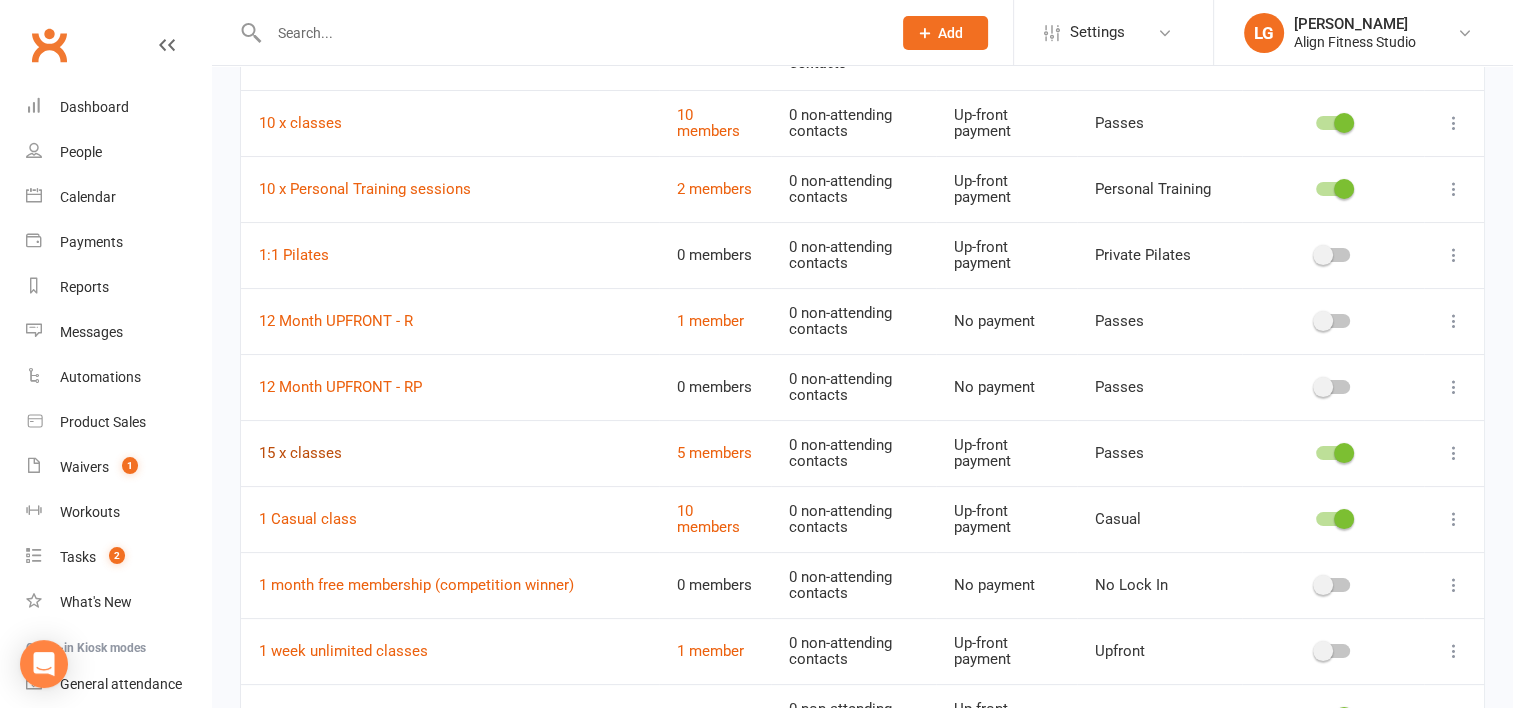 click on "15 x classes" at bounding box center (300, 453) 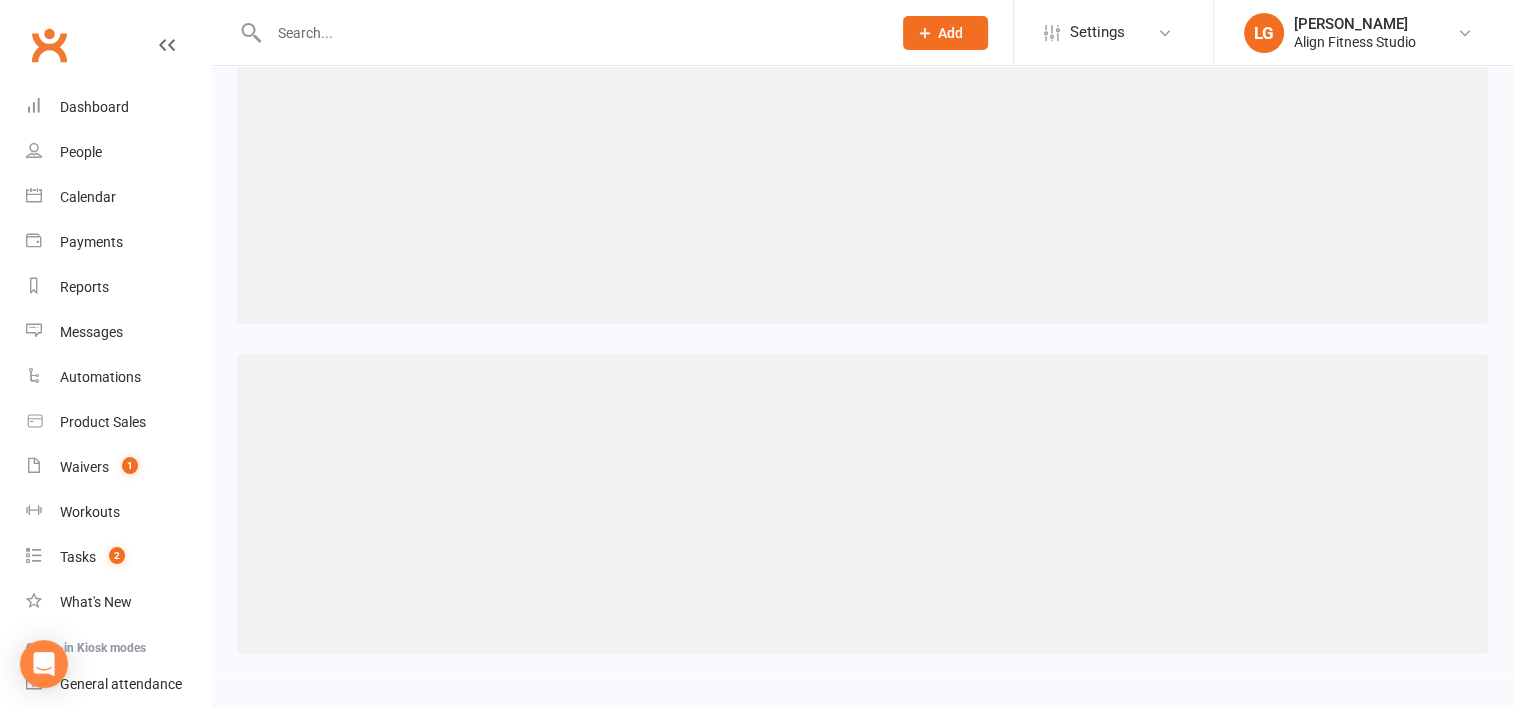 scroll, scrollTop: 0, scrollLeft: 0, axis: both 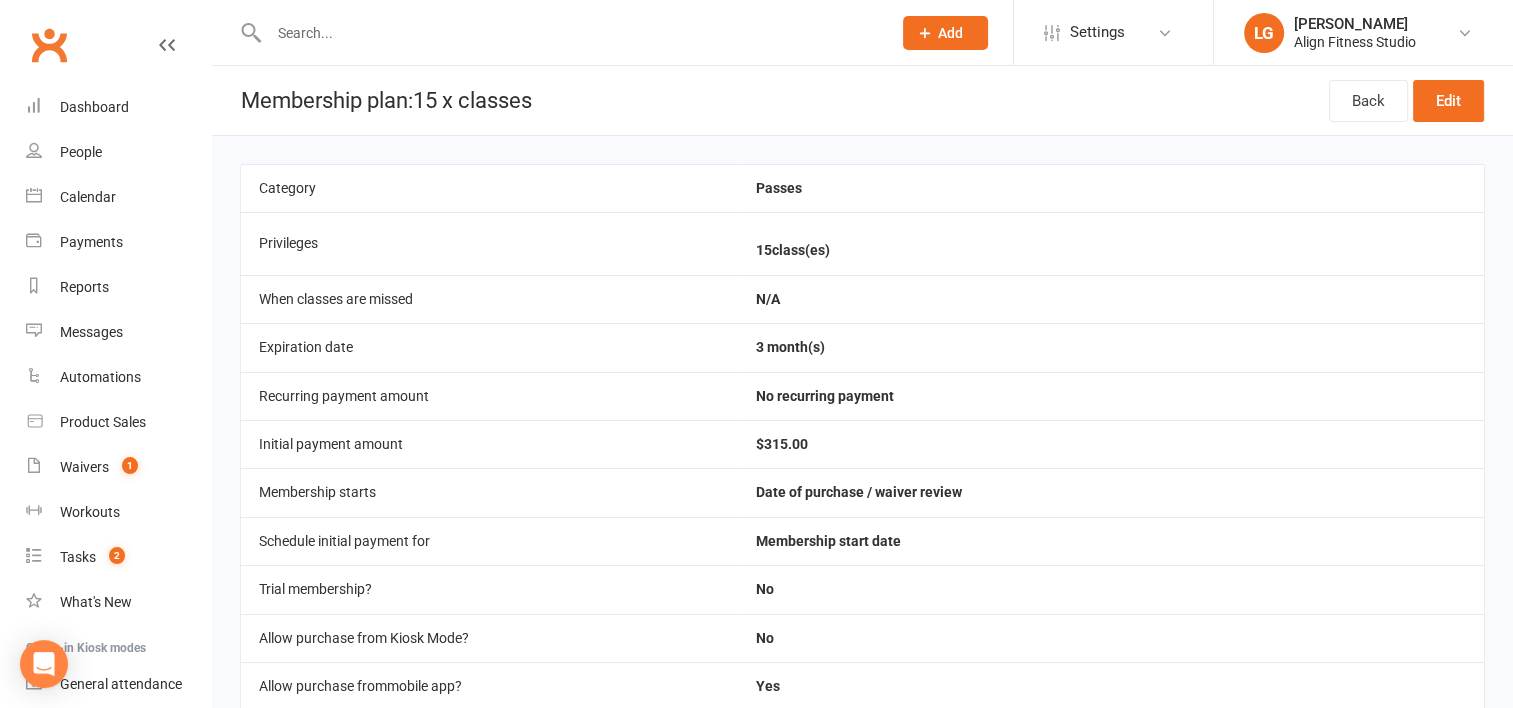 select on "100" 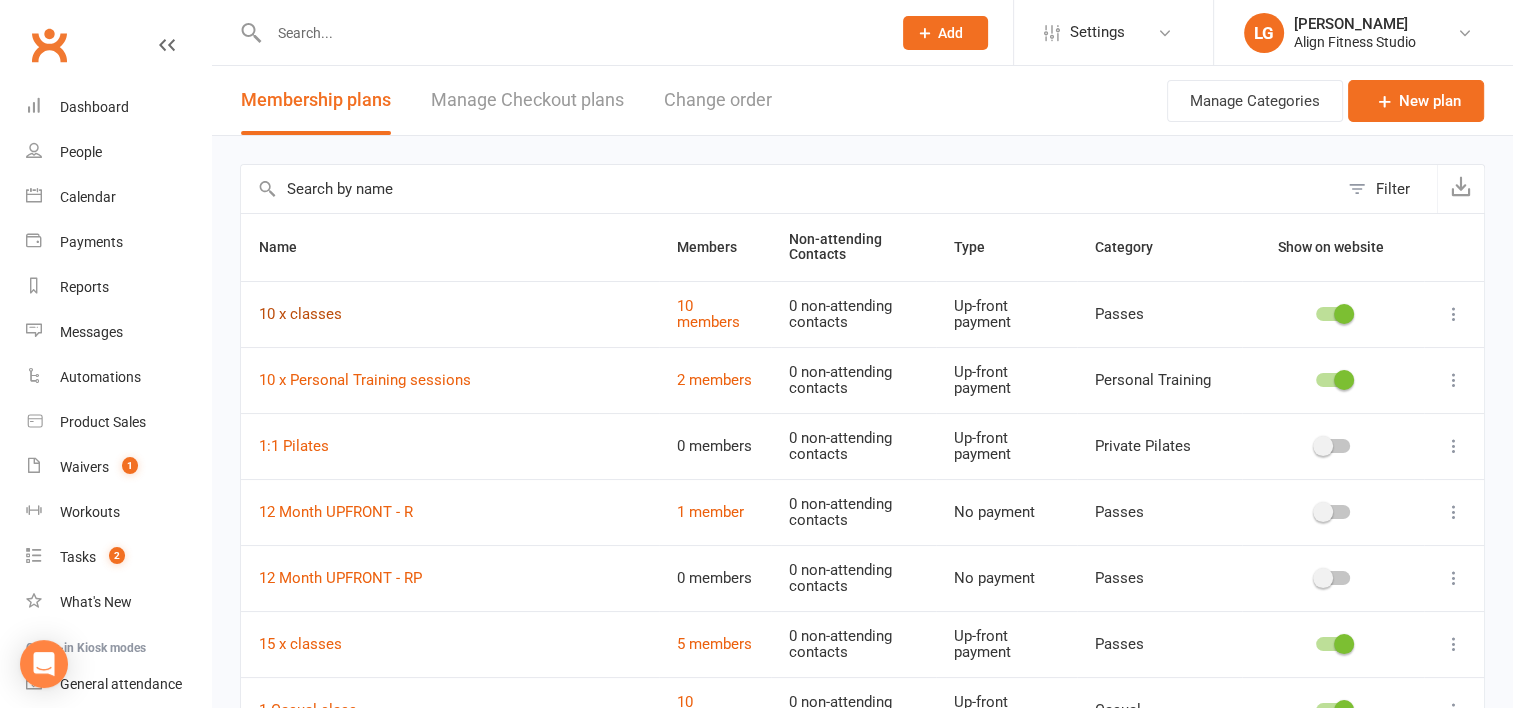 click on "10 x classes" at bounding box center (300, 314) 